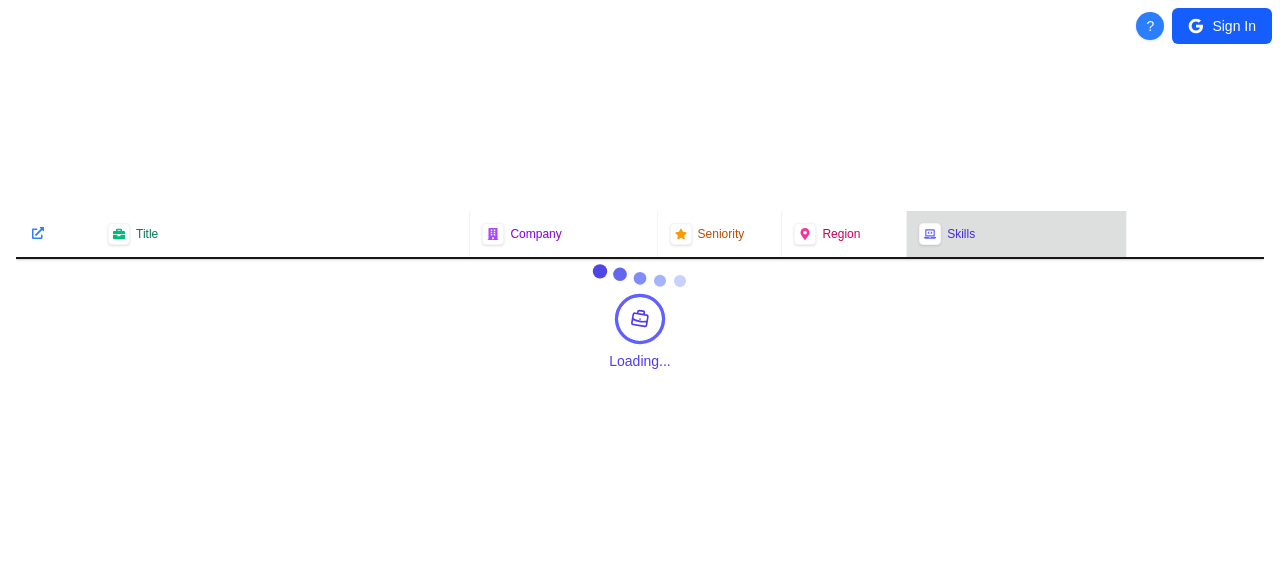 scroll, scrollTop: 0, scrollLeft: 0, axis: both 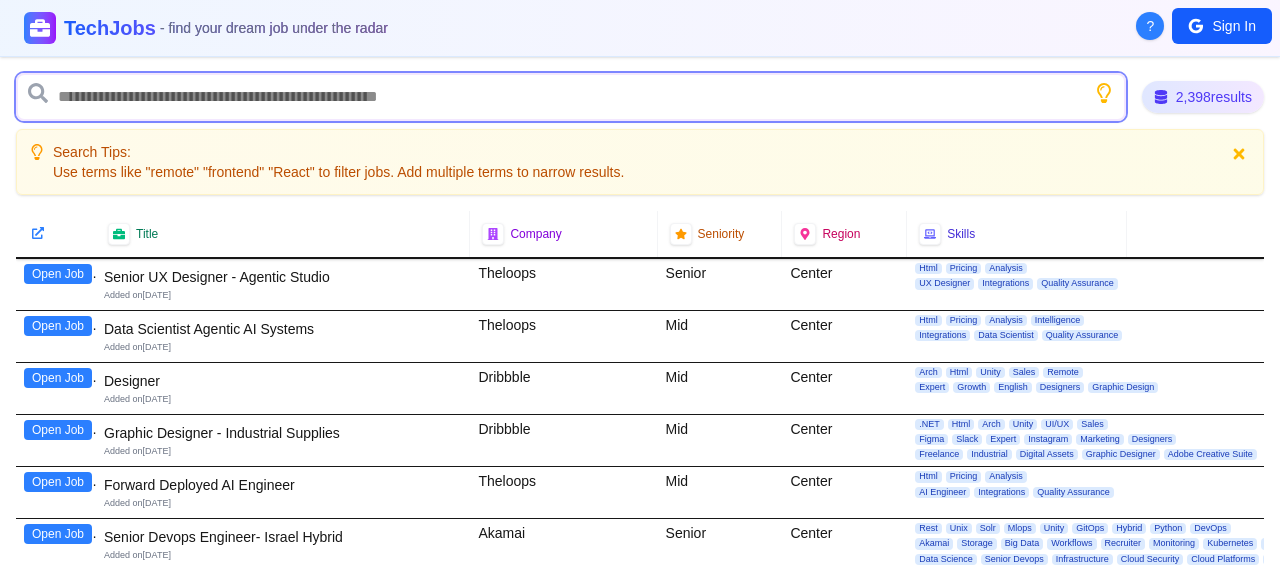 click at bounding box center [571, 97] 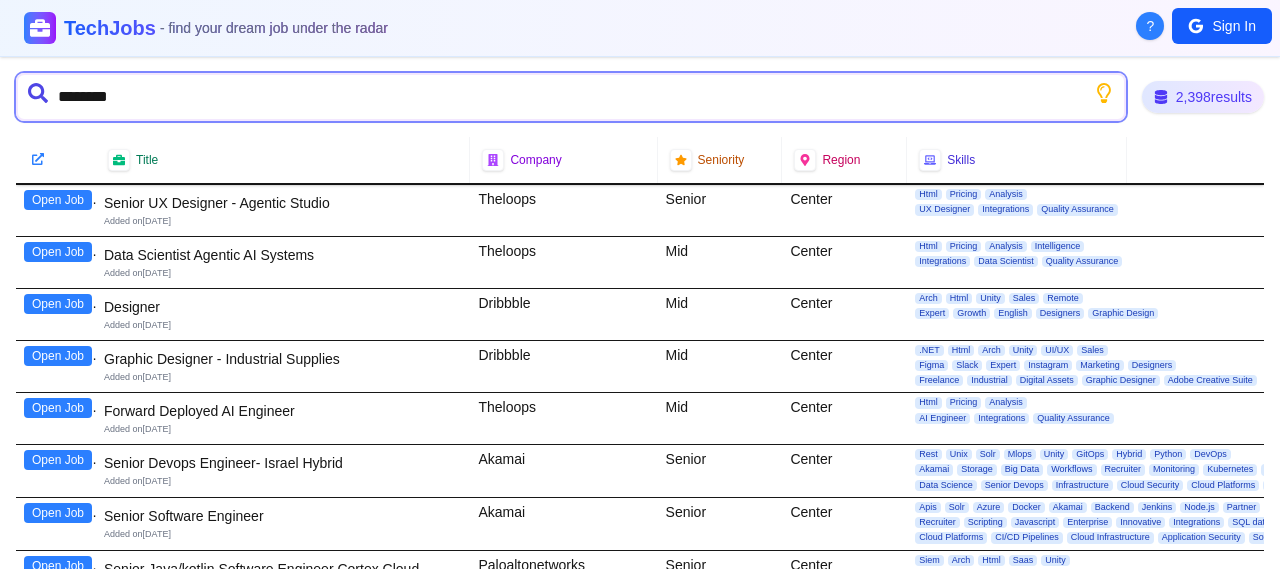 type on "*********" 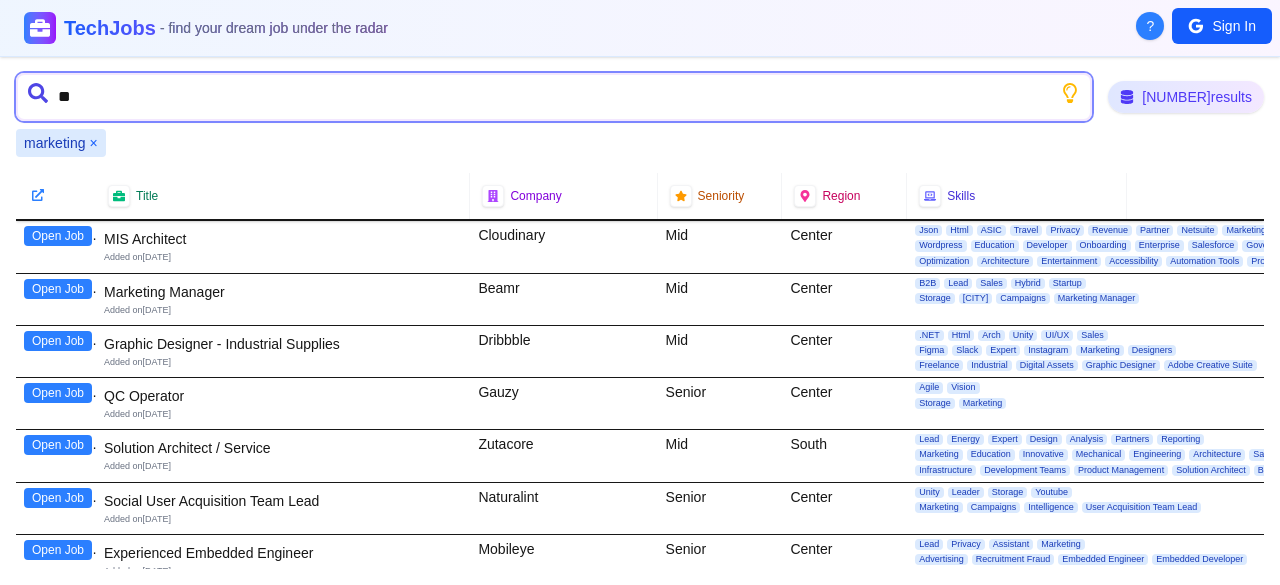 type on "*" 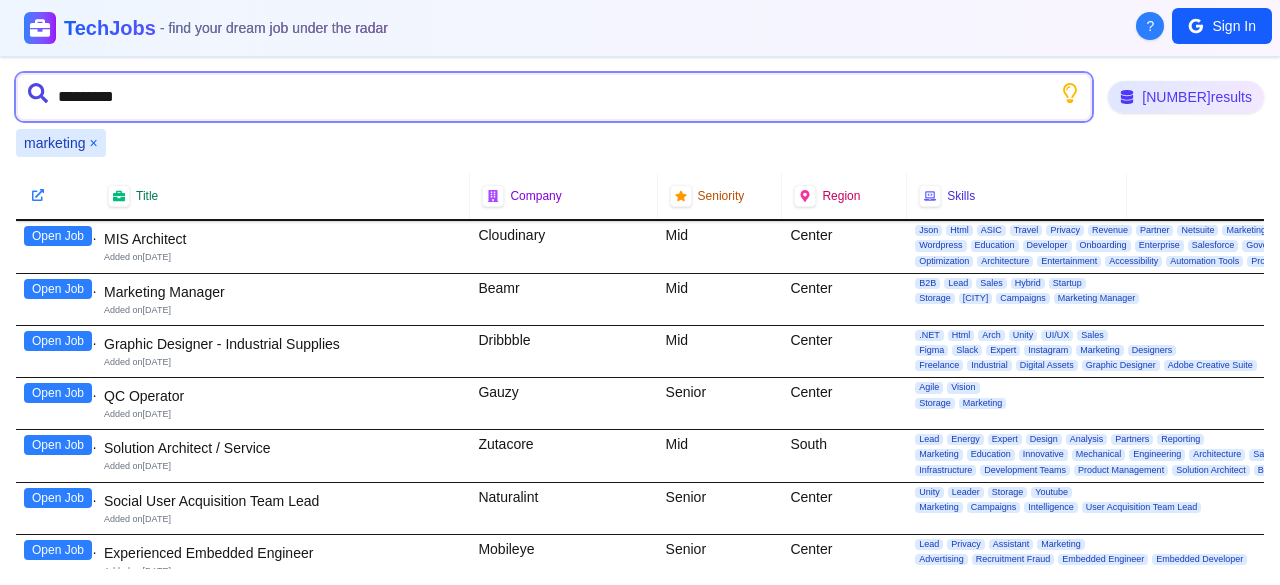 type on "**********" 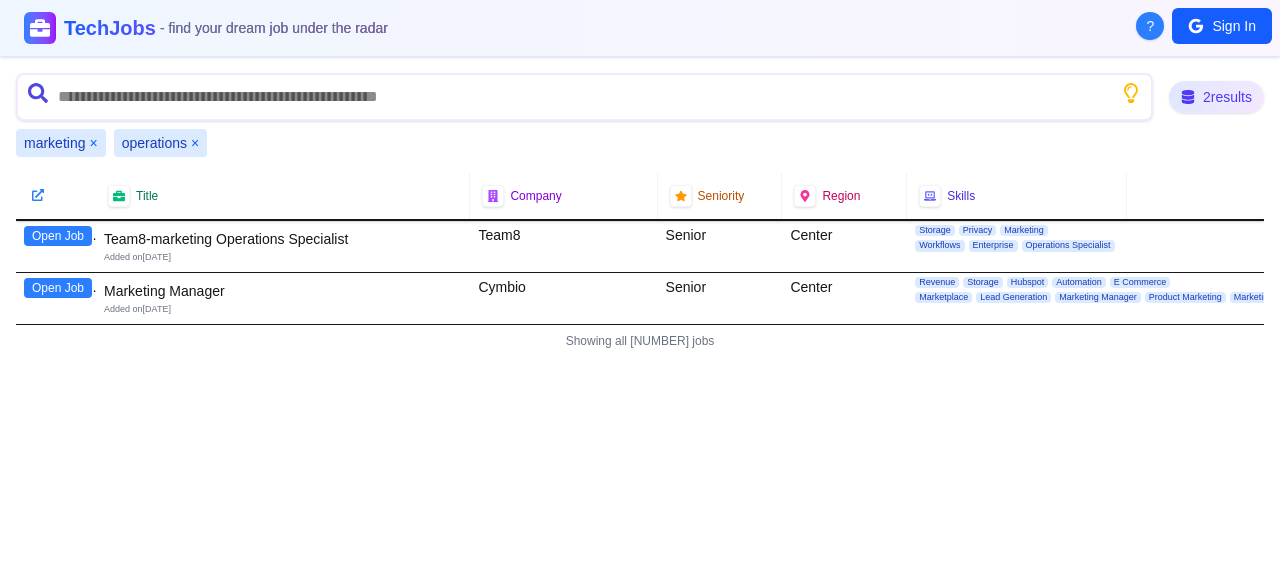 click on "×" at bounding box center (195, 143) 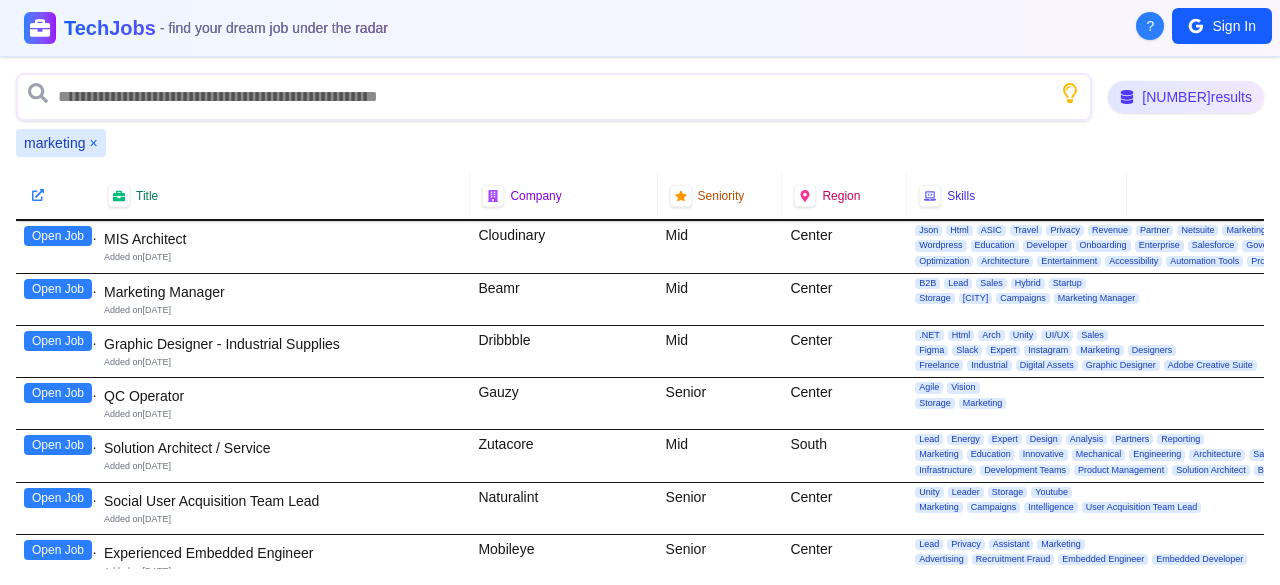 click on "×" at bounding box center [93, 143] 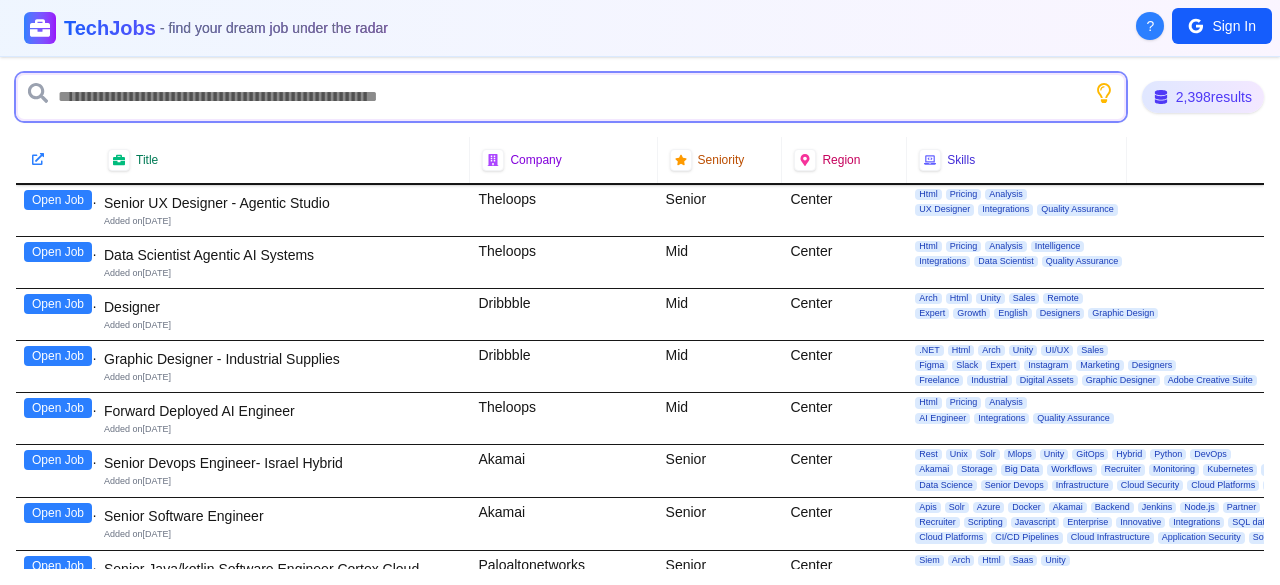 click at bounding box center [571, 97] 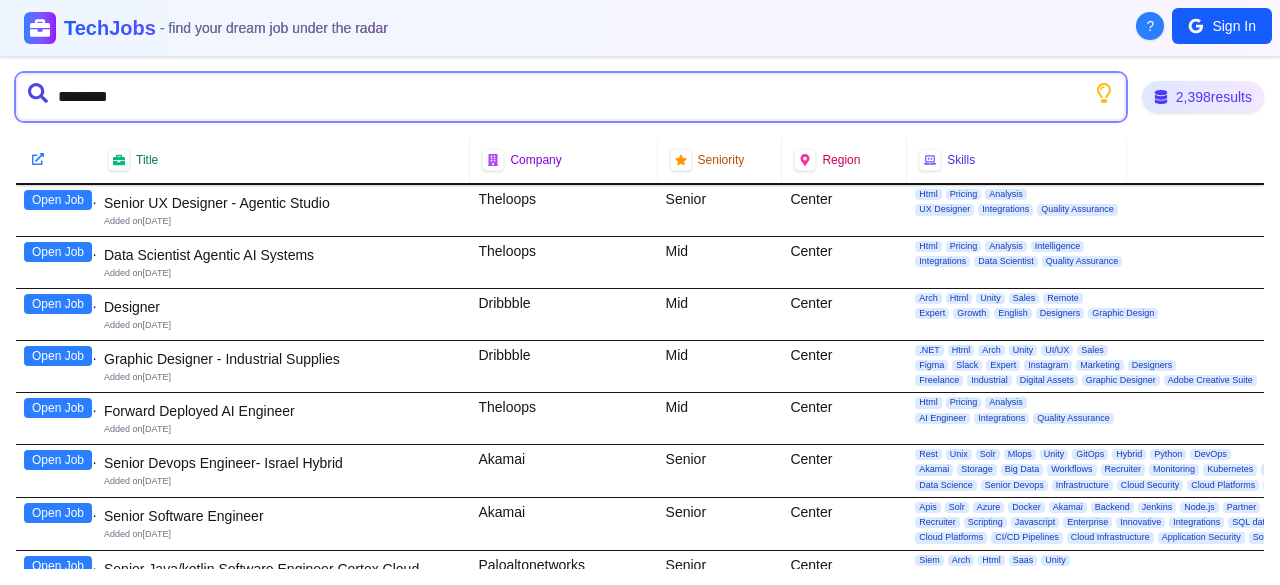 type on "*********" 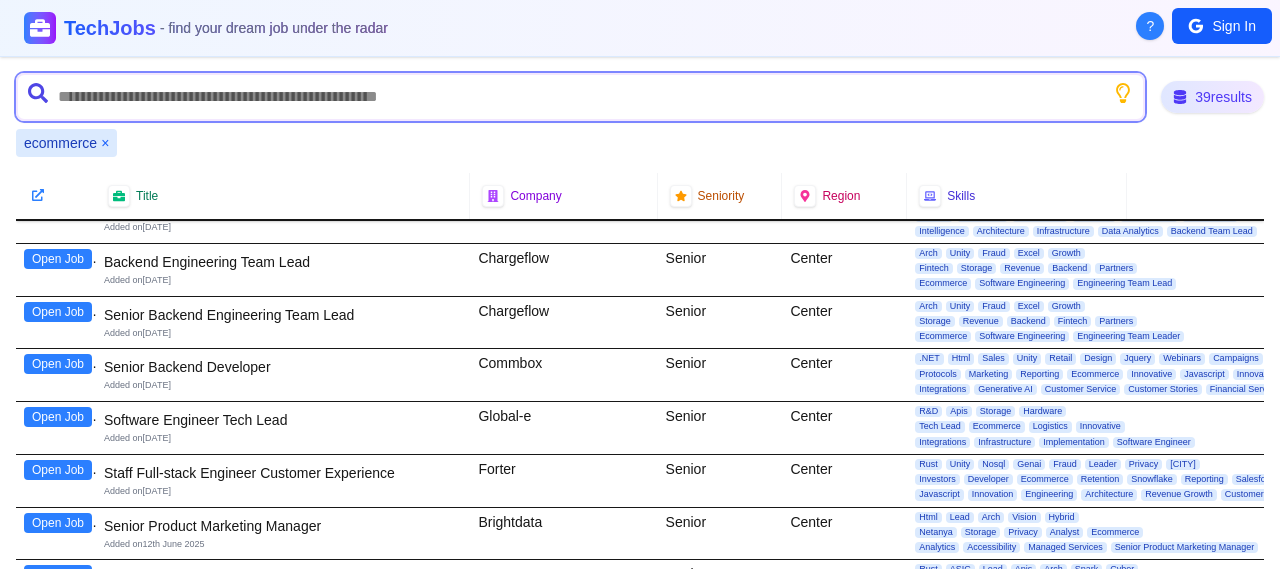 scroll, scrollTop: 0, scrollLeft: 0, axis: both 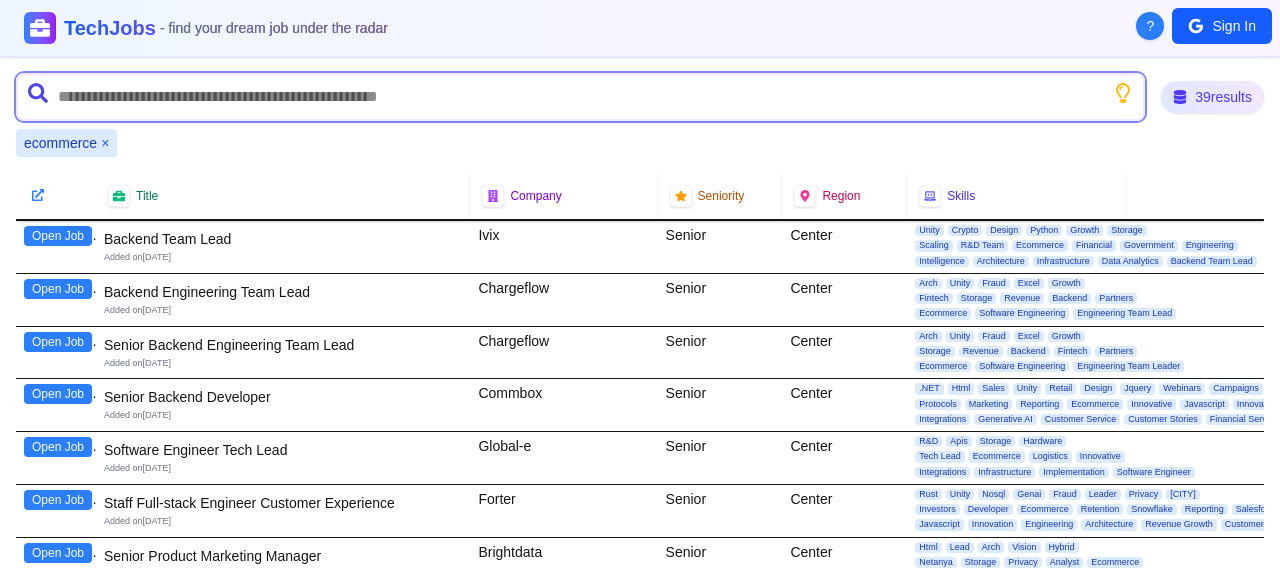 click at bounding box center [580, 97] 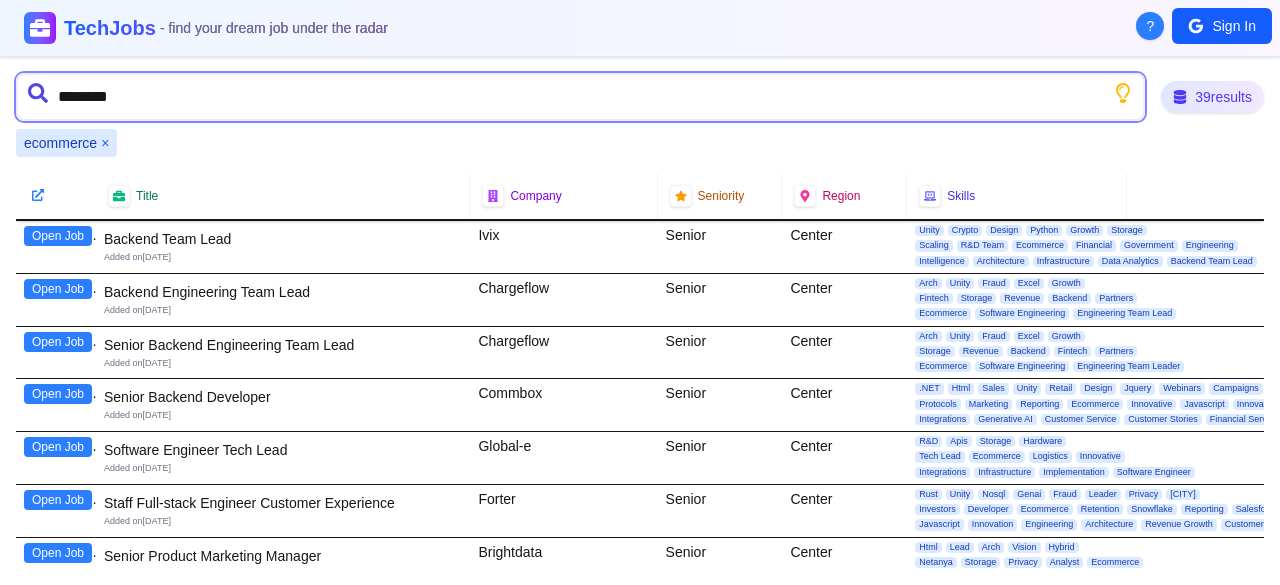 type on "*********" 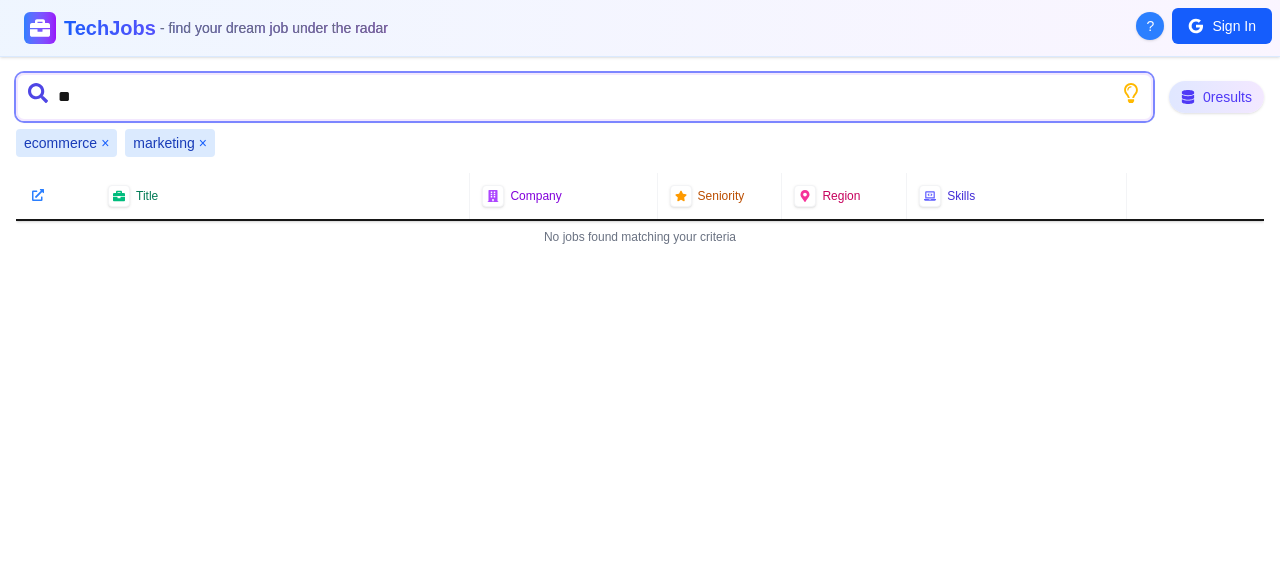 type on "***" 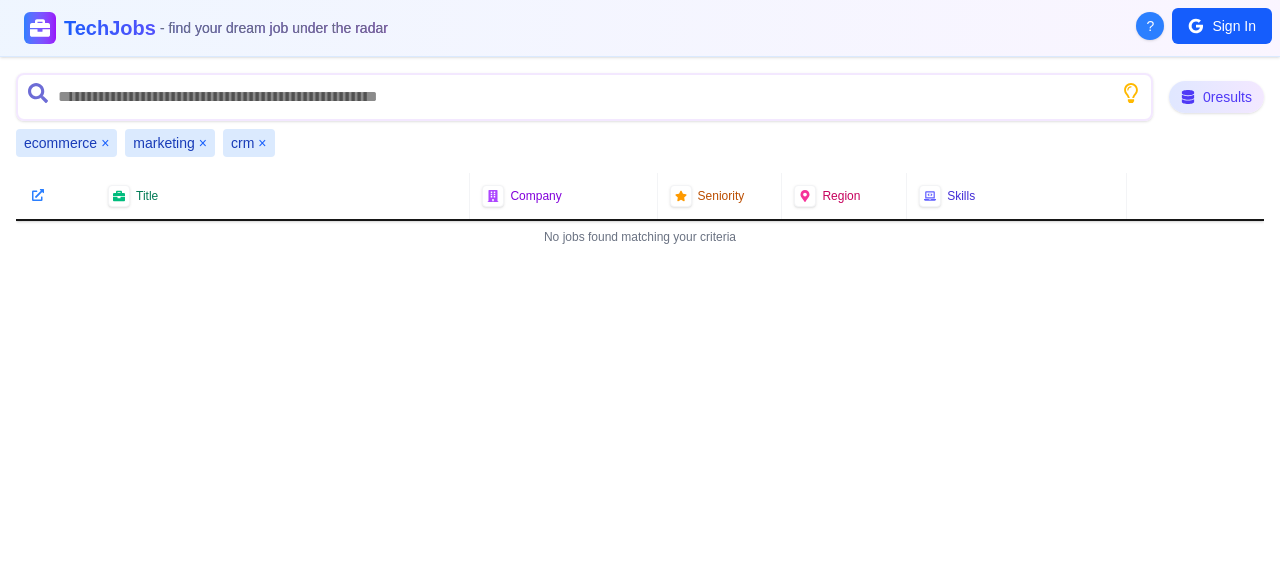 click on "×" at bounding box center [105, 143] 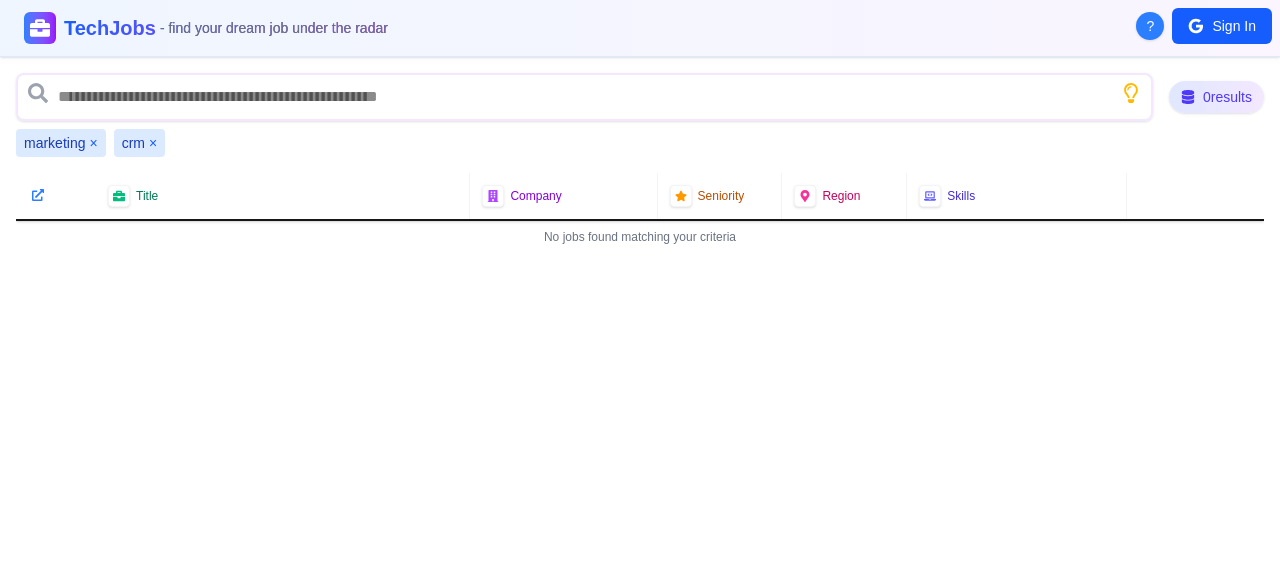 click on "×" at bounding box center [93, 143] 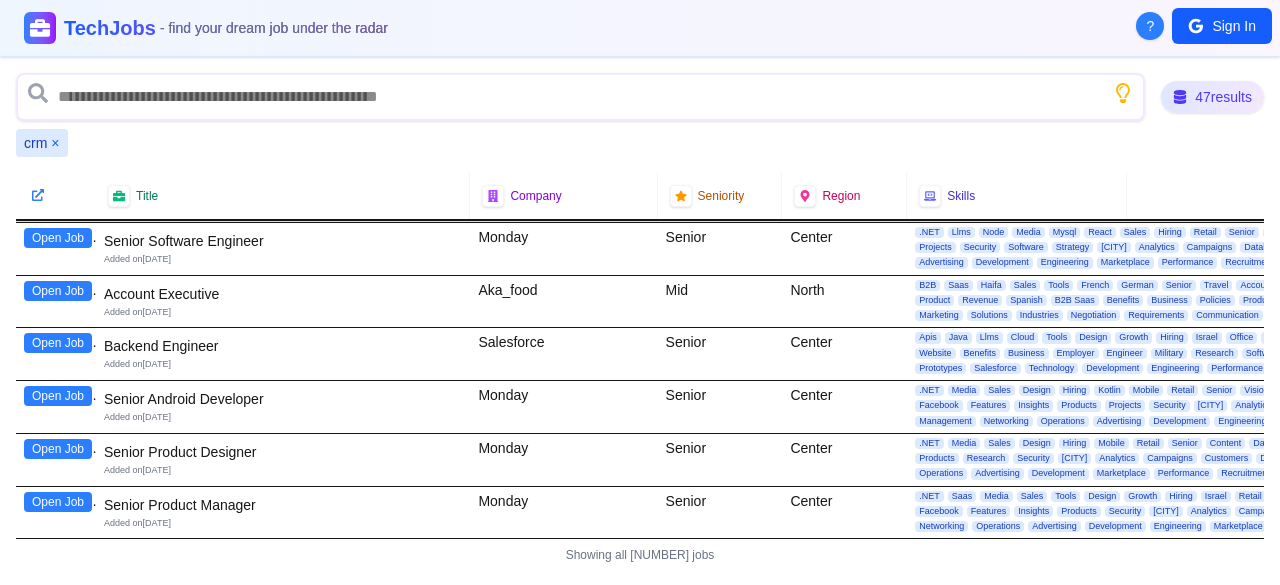 scroll, scrollTop: 1950, scrollLeft: 0, axis: vertical 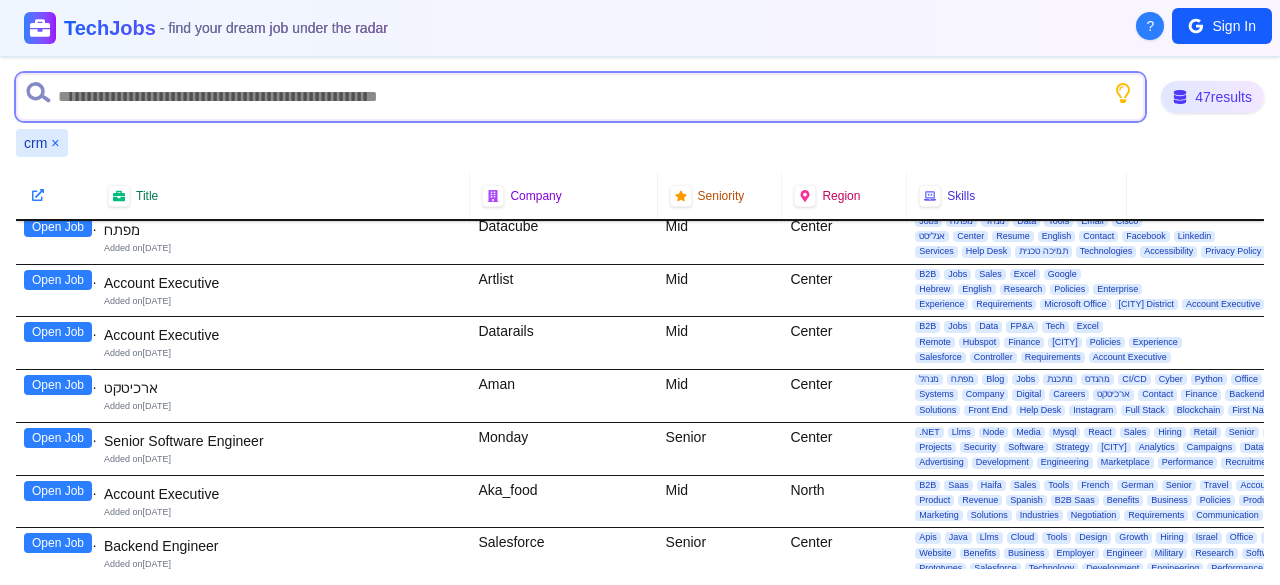 click at bounding box center [580, 97] 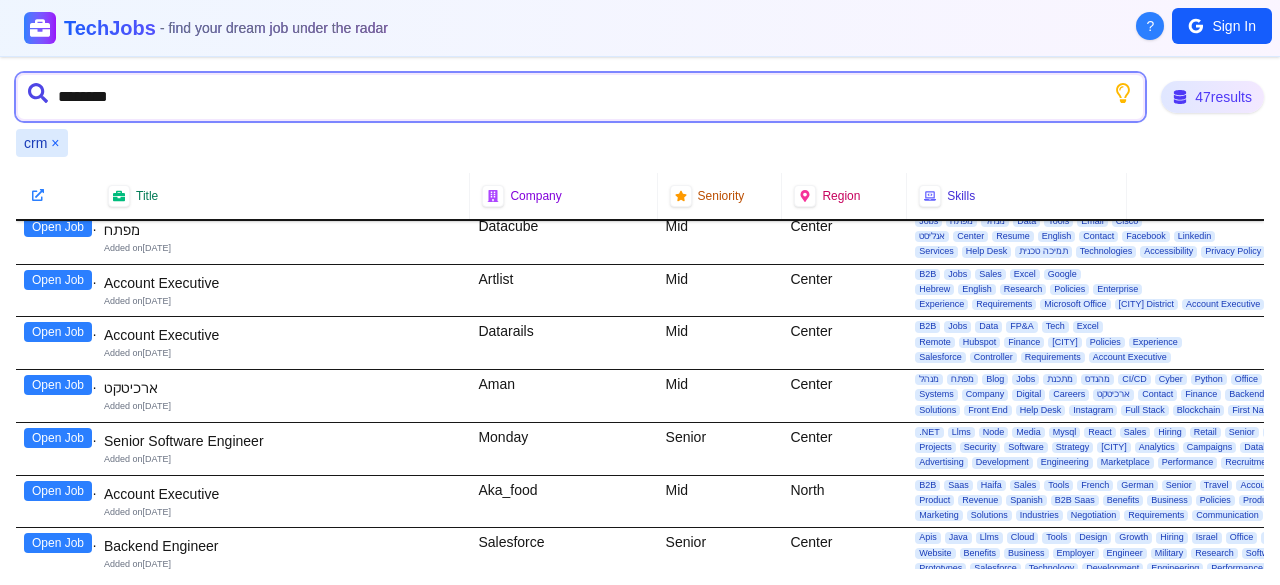 type on "*********" 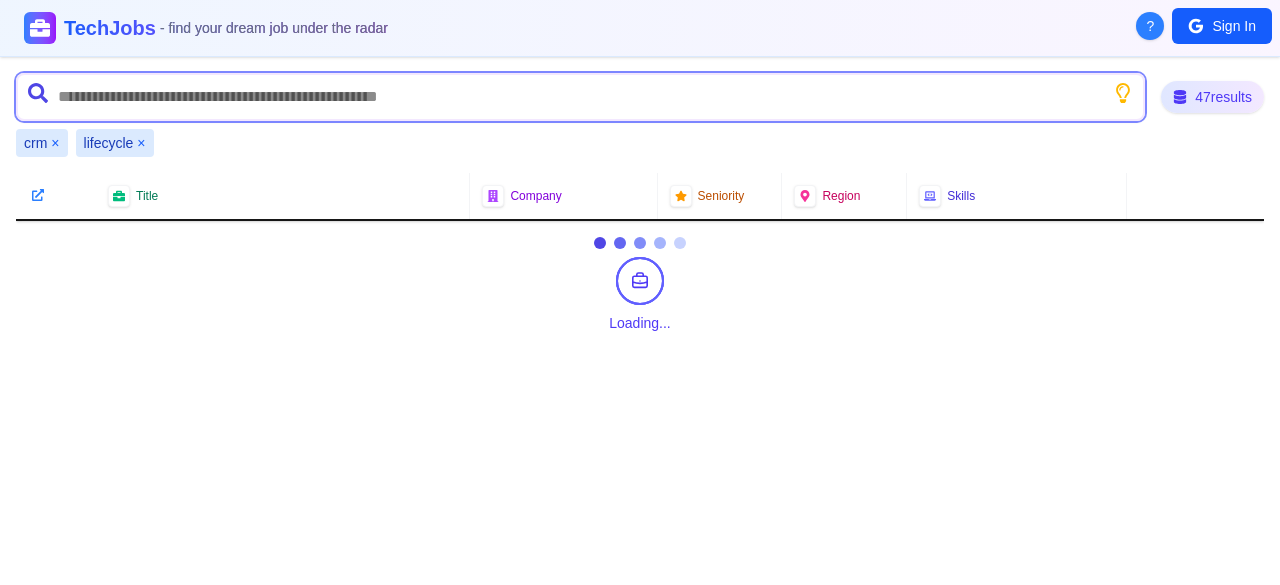scroll, scrollTop: 0, scrollLeft: 0, axis: both 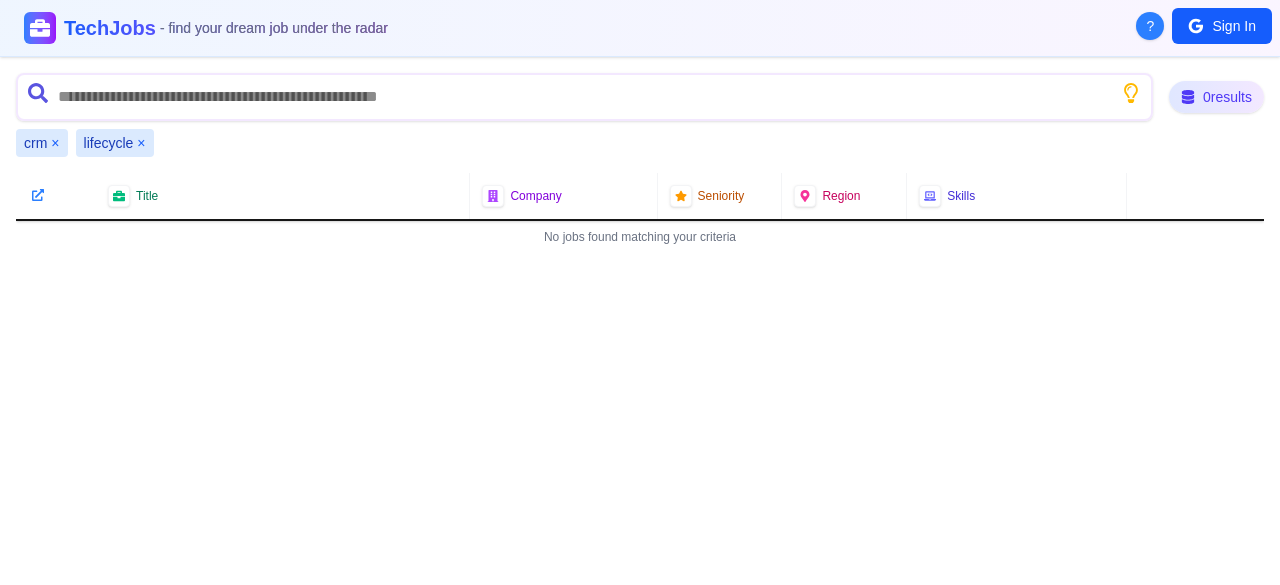 click on "×" at bounding box center (55, 143) 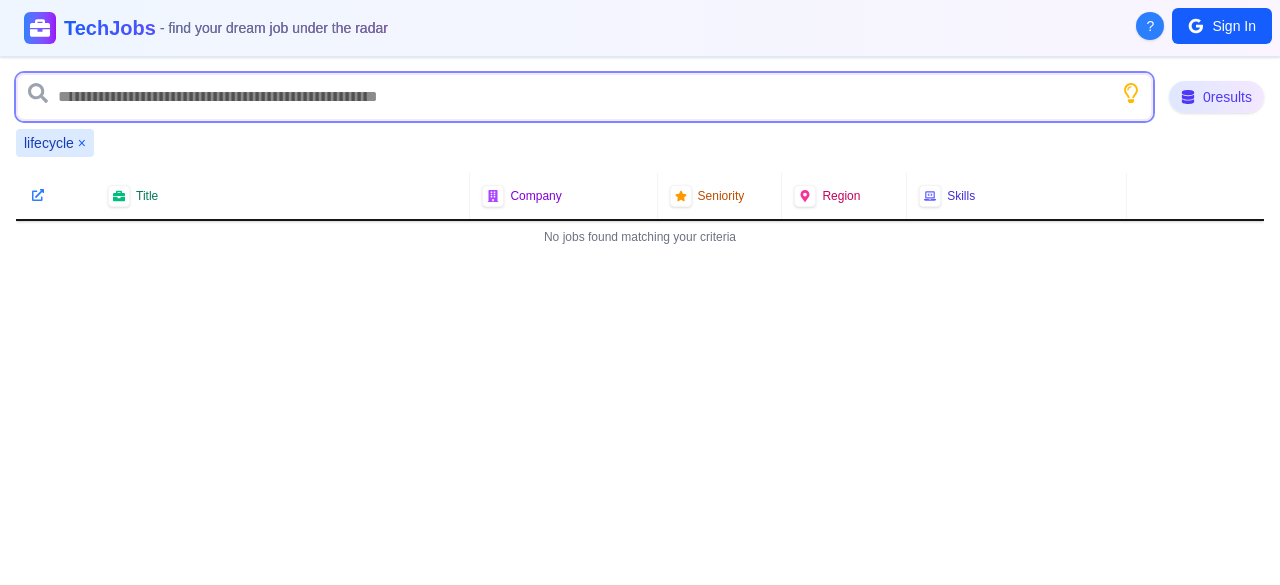 click at bounding box center [584, 97] 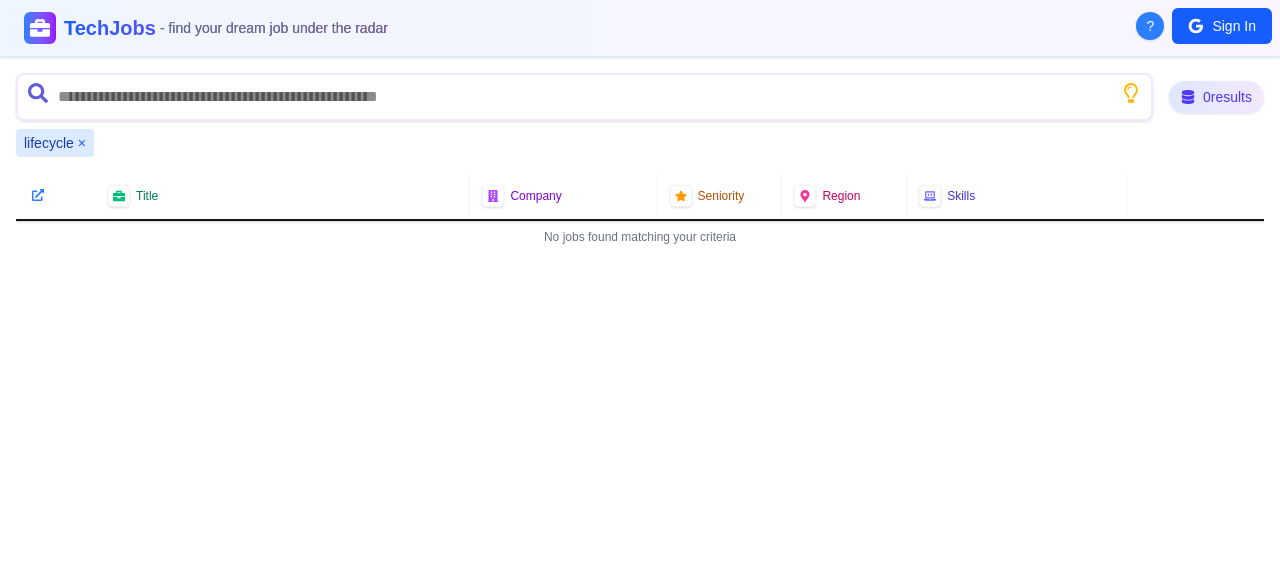 click on "×" at bounding box center [82, 143] 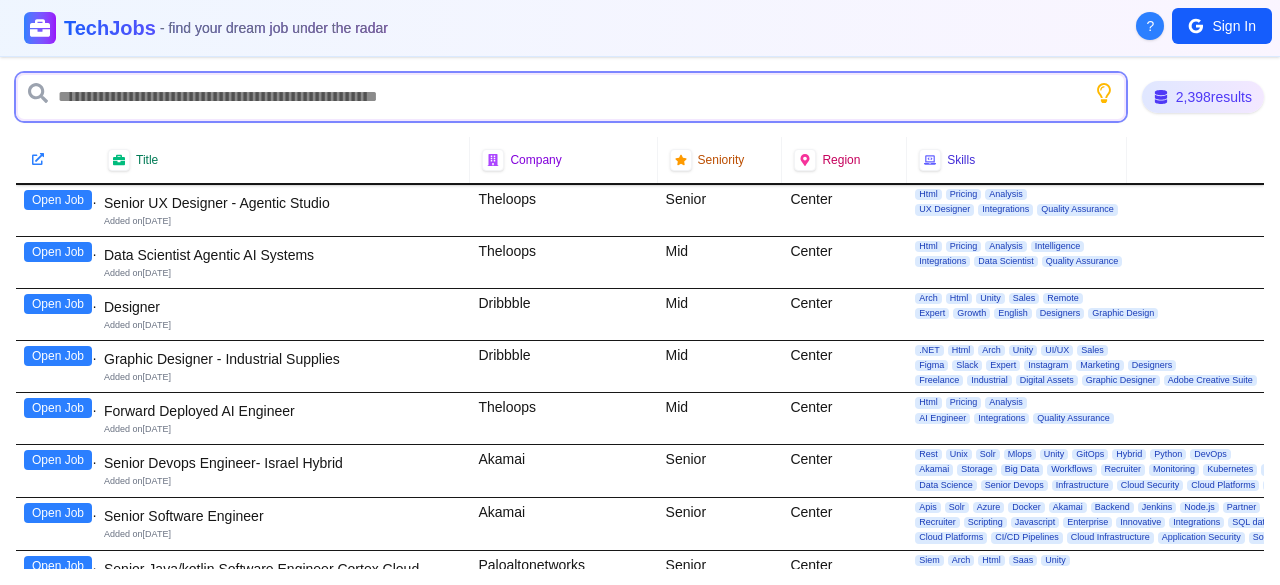 click at bounding box center [571, 97] 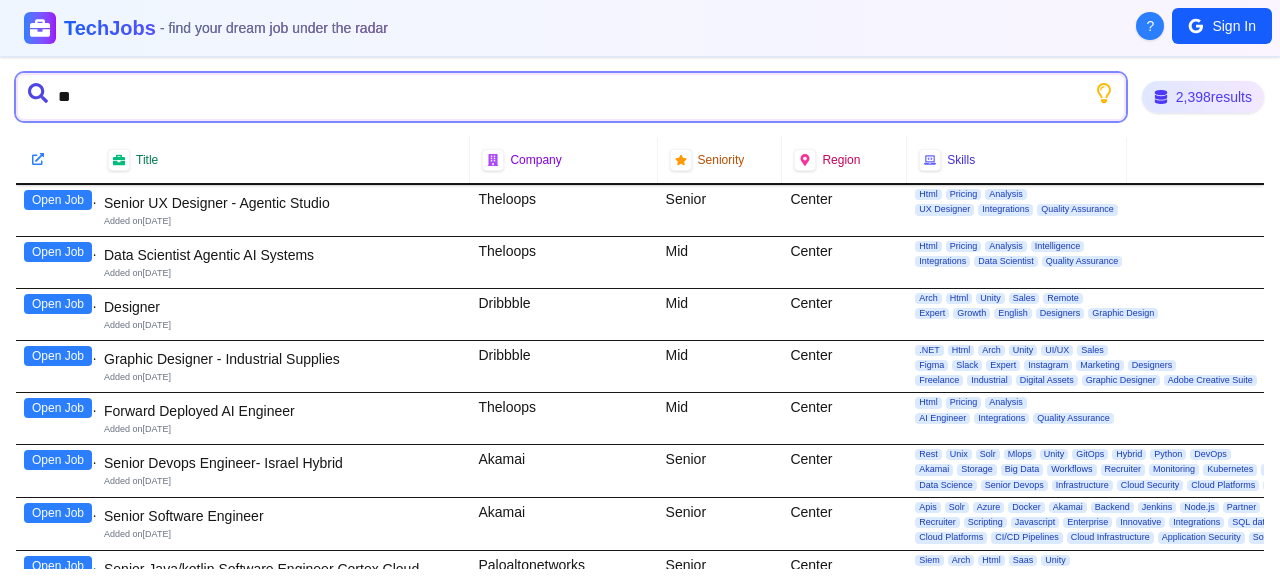 type on "*" 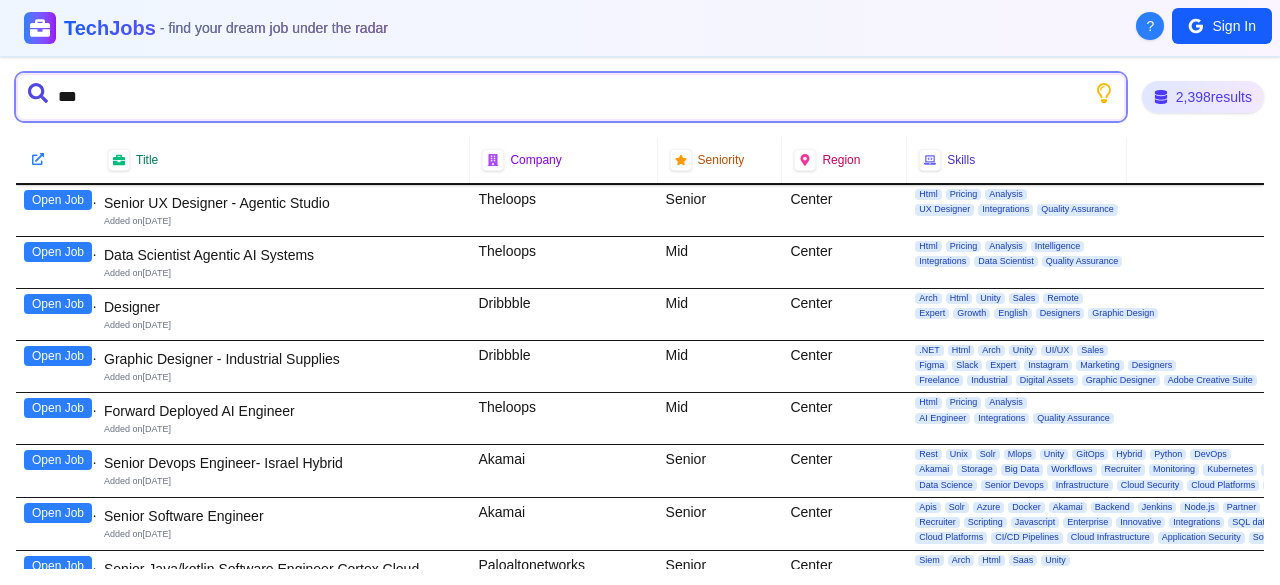 type on "****" 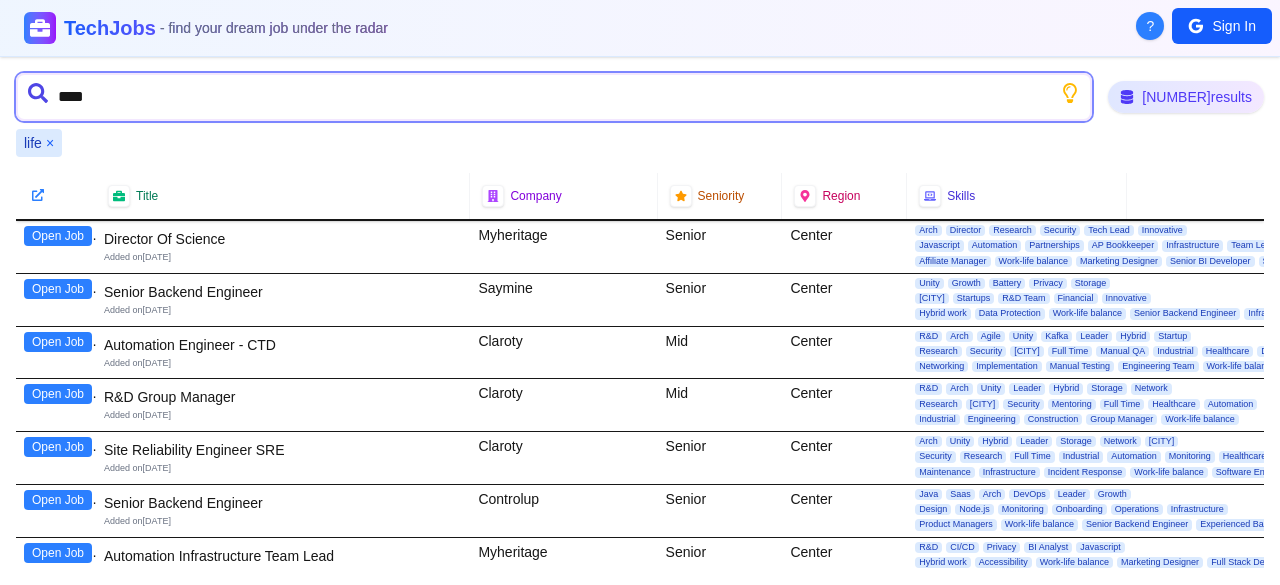 type on "*****" 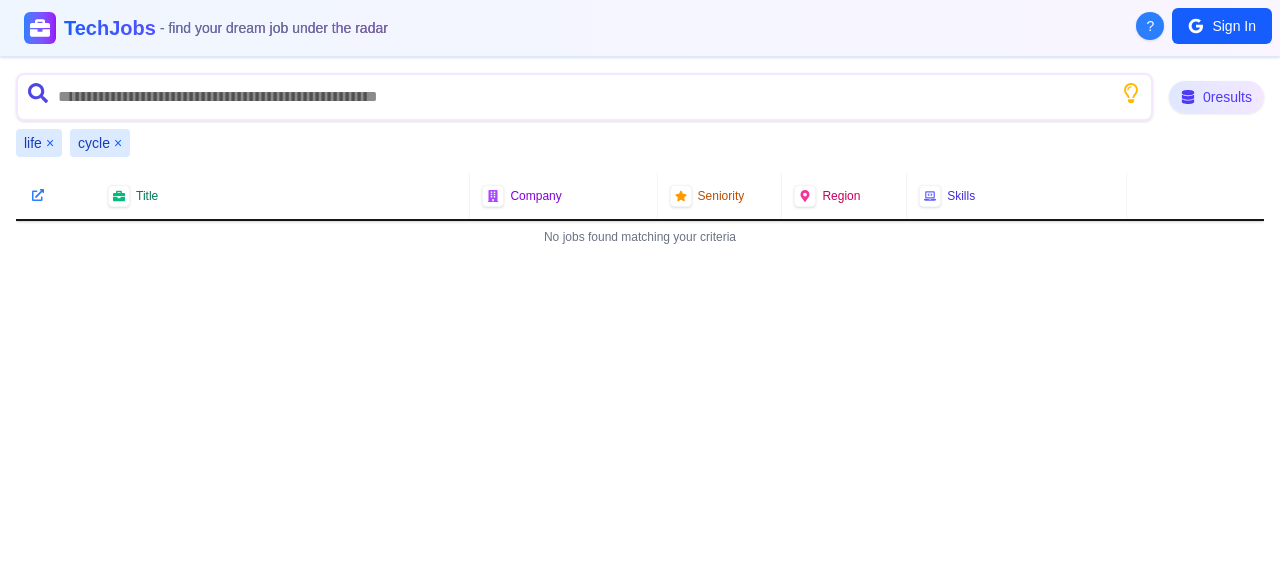 click on "cycle ×" at bounding box center [100, 143] 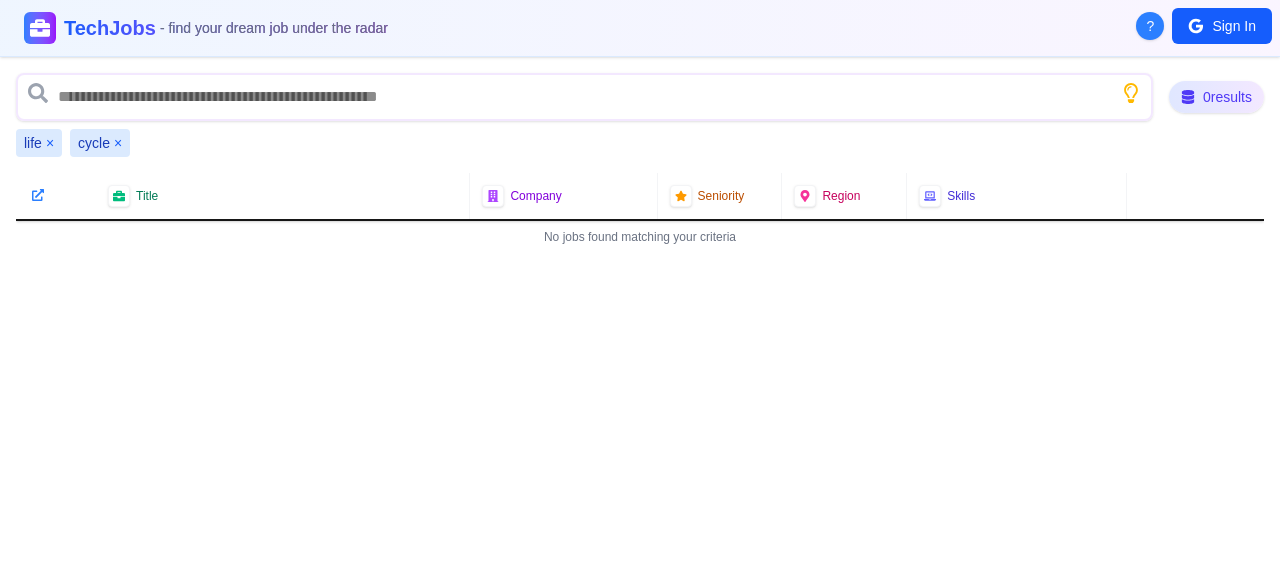 click on "×" at bounding box center (118, 143) 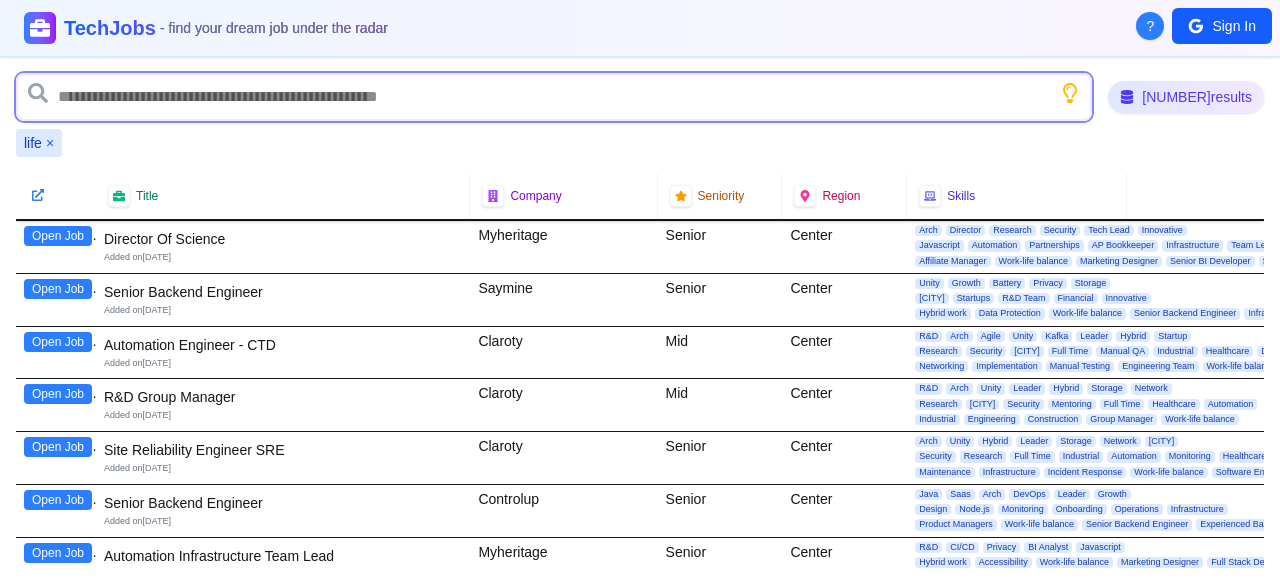 click at bounding box center [554, 97] 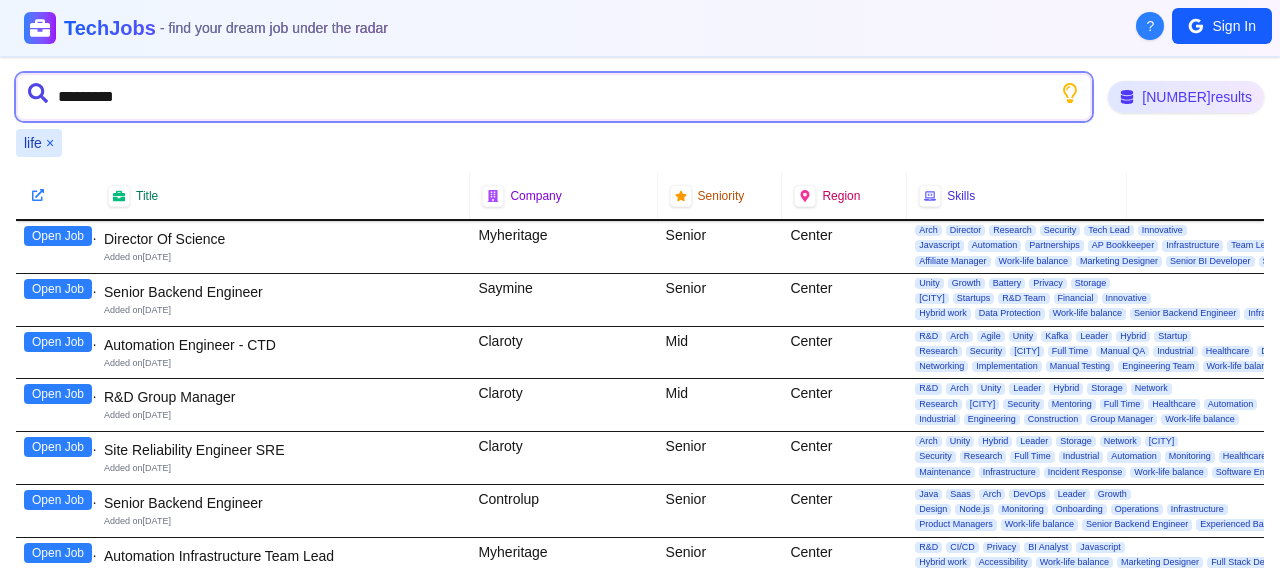 type on "**********" 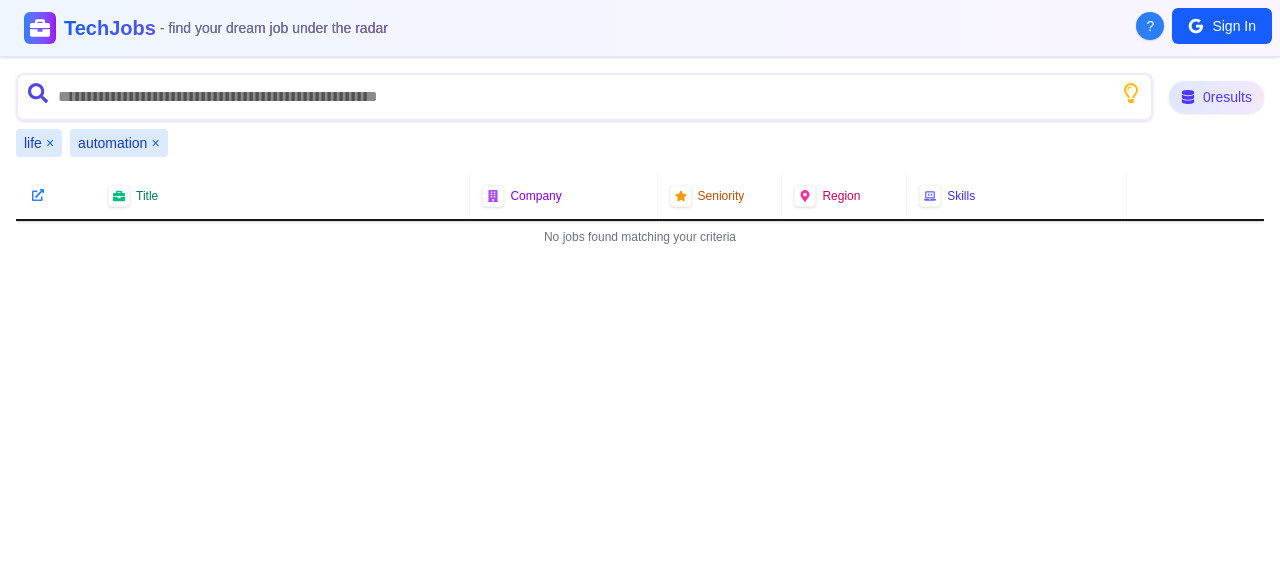 click on "×" at bounding box center [50, 143] 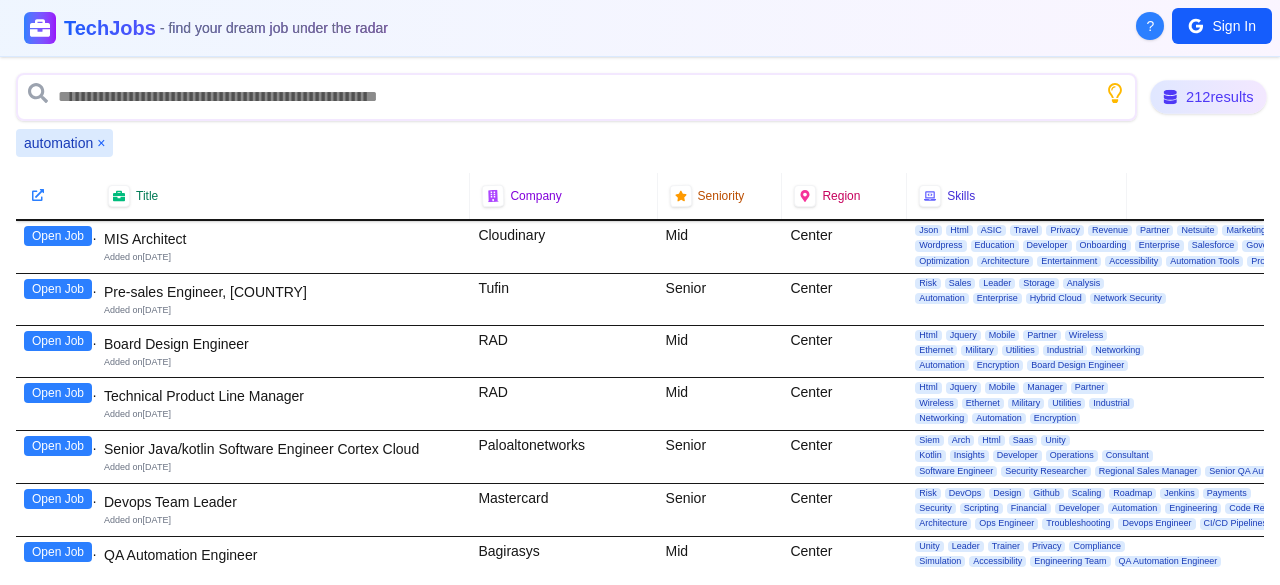 click on "[NUMBER] results" at bounding box center [1209, 97] 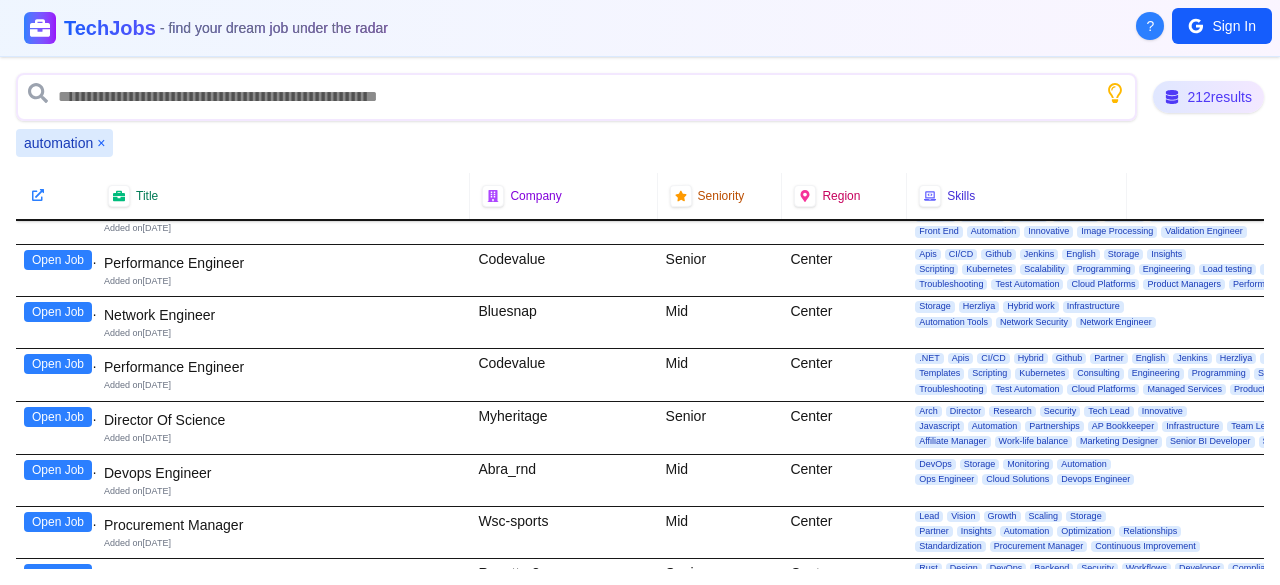scroll, scrollTop: 1600, scrollLeft: 0, axis: vertical 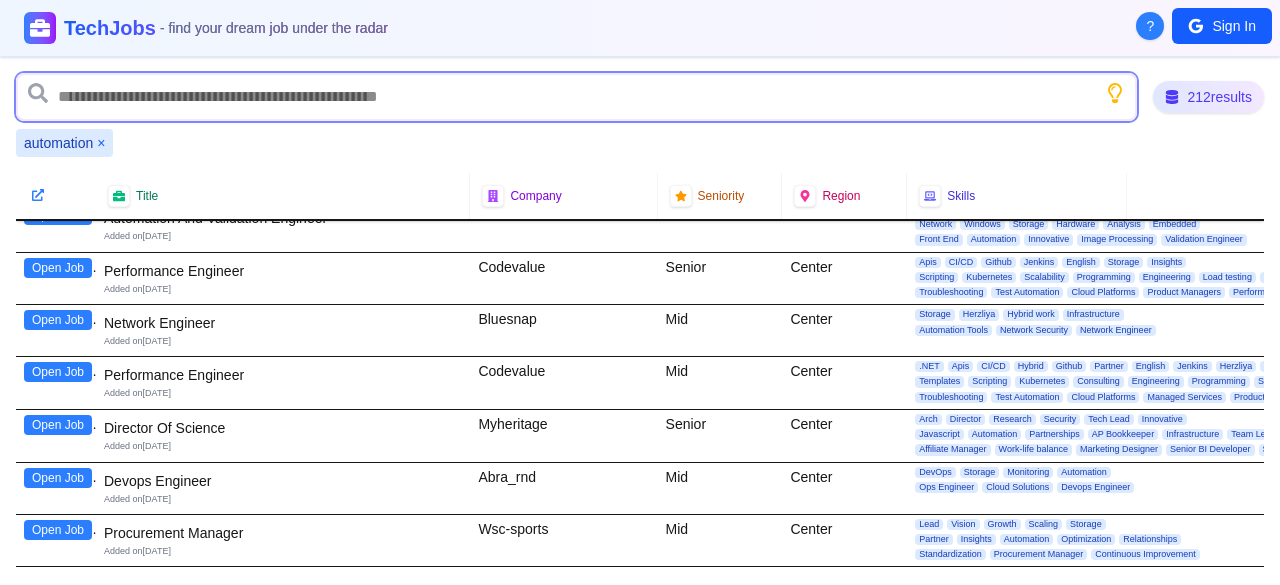 click at bounding box center (576, 97) 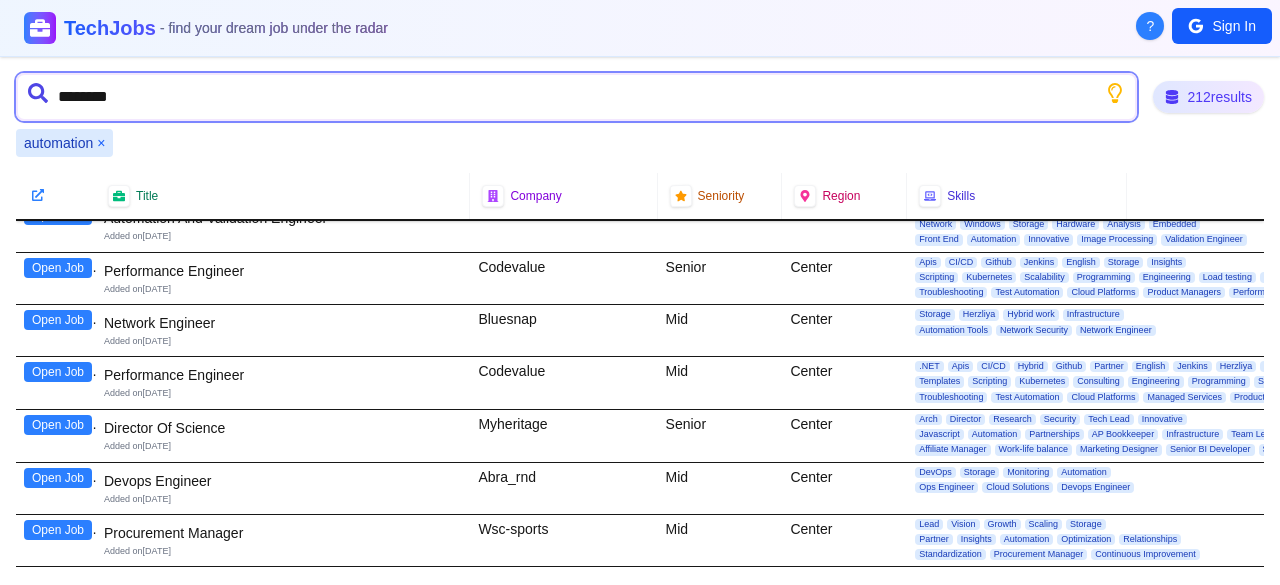 type on "*********" 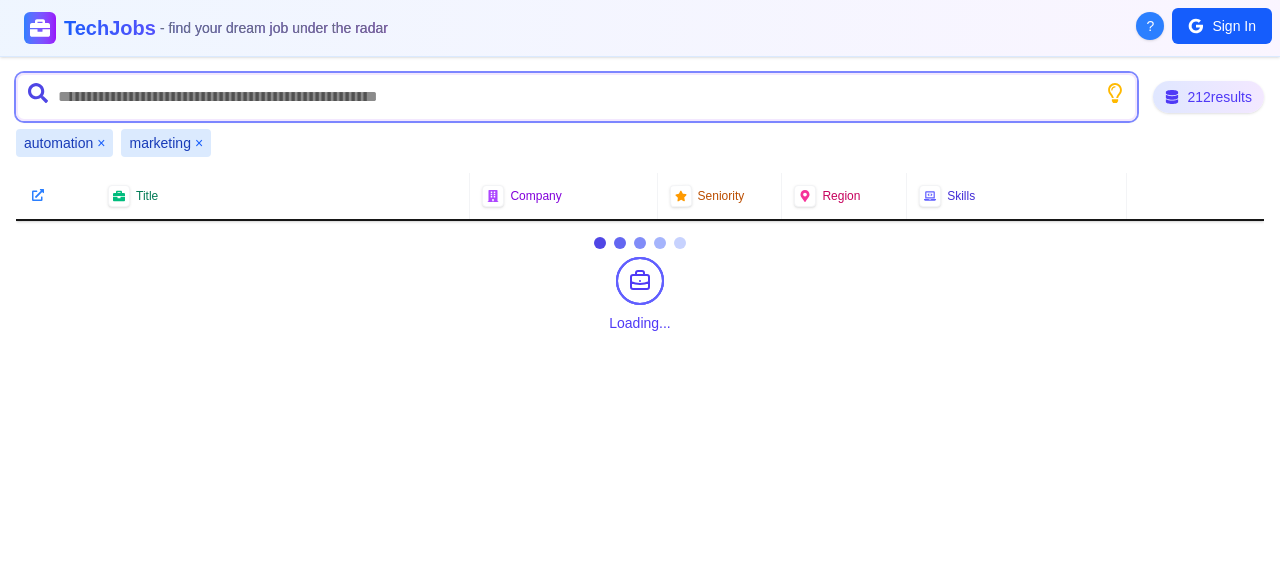 scroll, scrollTop: 0, scrollLeft: 0, axis: both 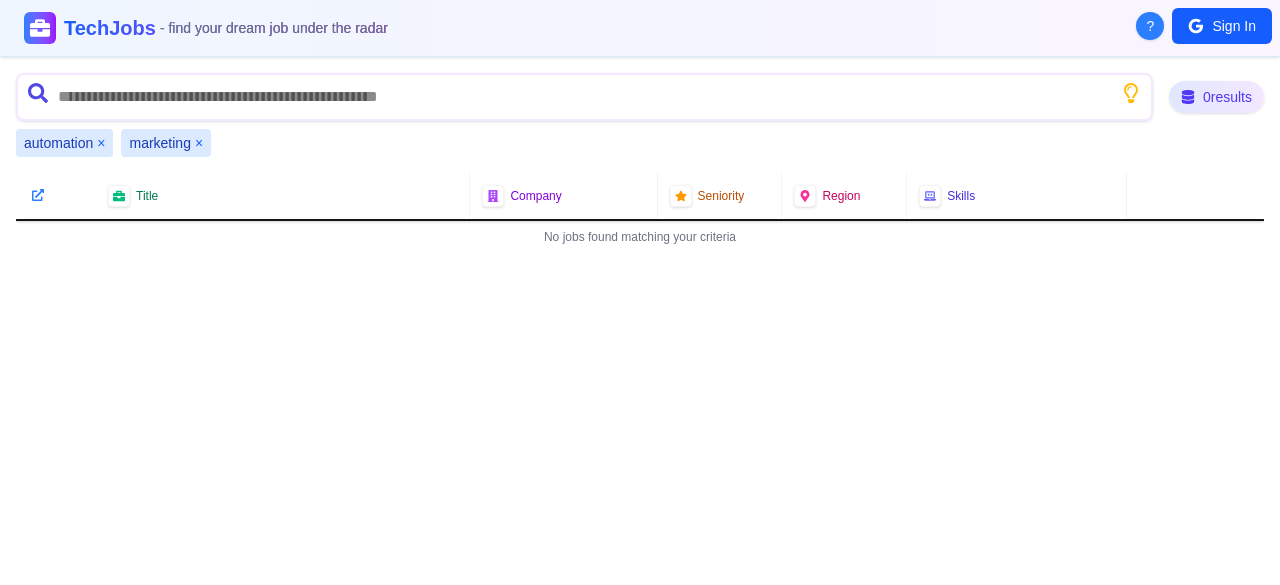 click on "marketing ×" at bounding box center (166, 143) 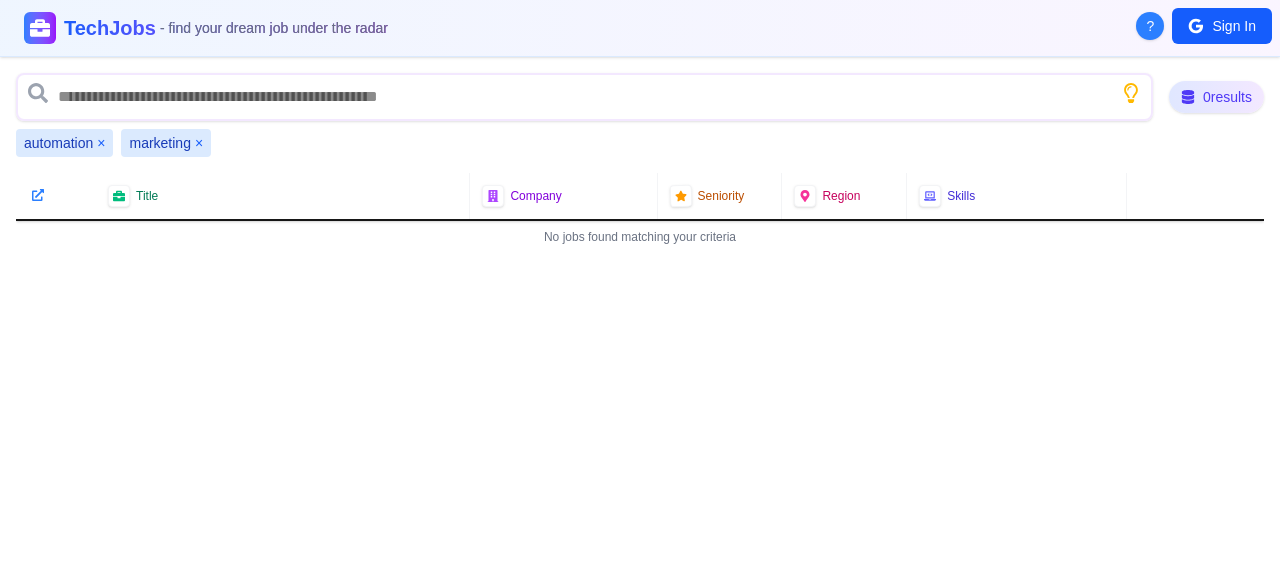 click on "×" at bounding box center [199, 143] 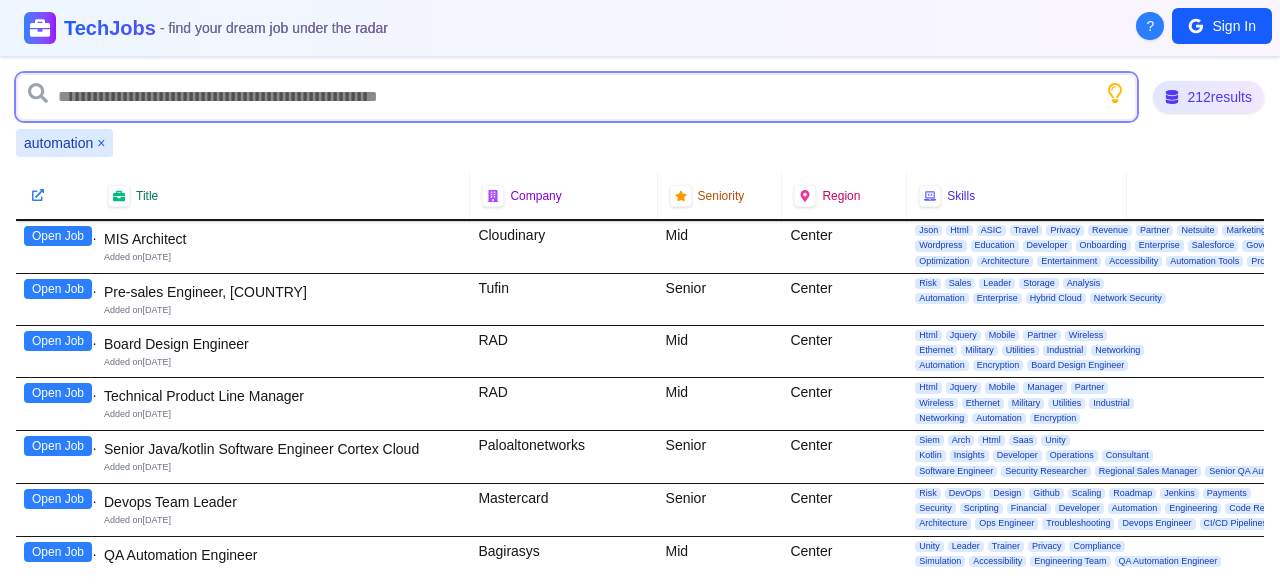 click at bounding box center [576, 97] 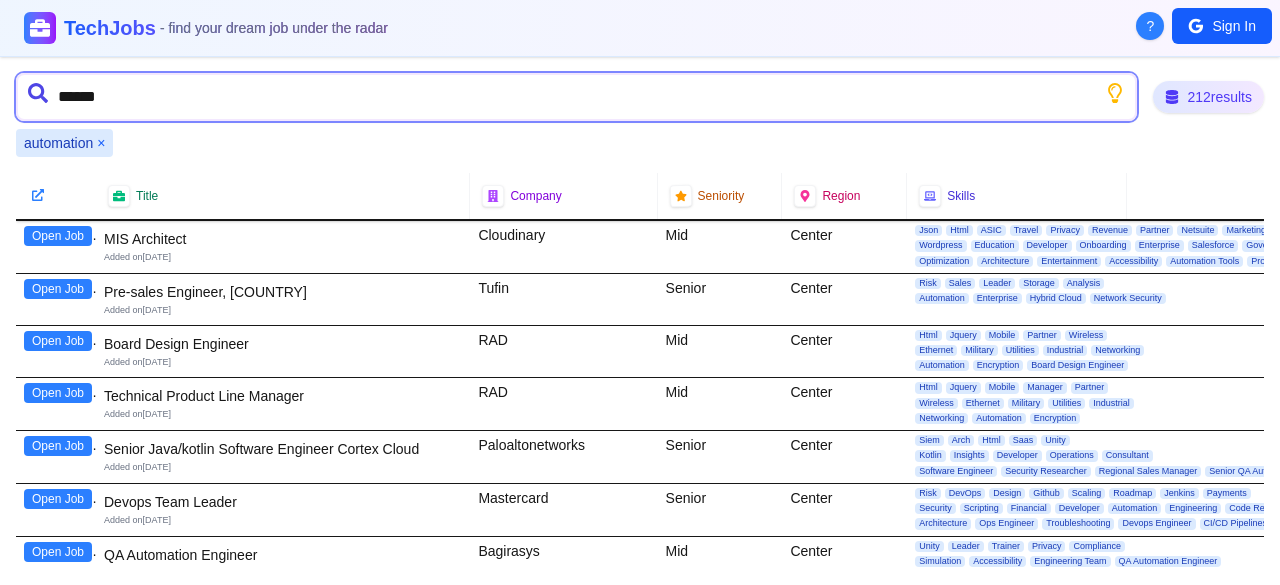 type on "*******" 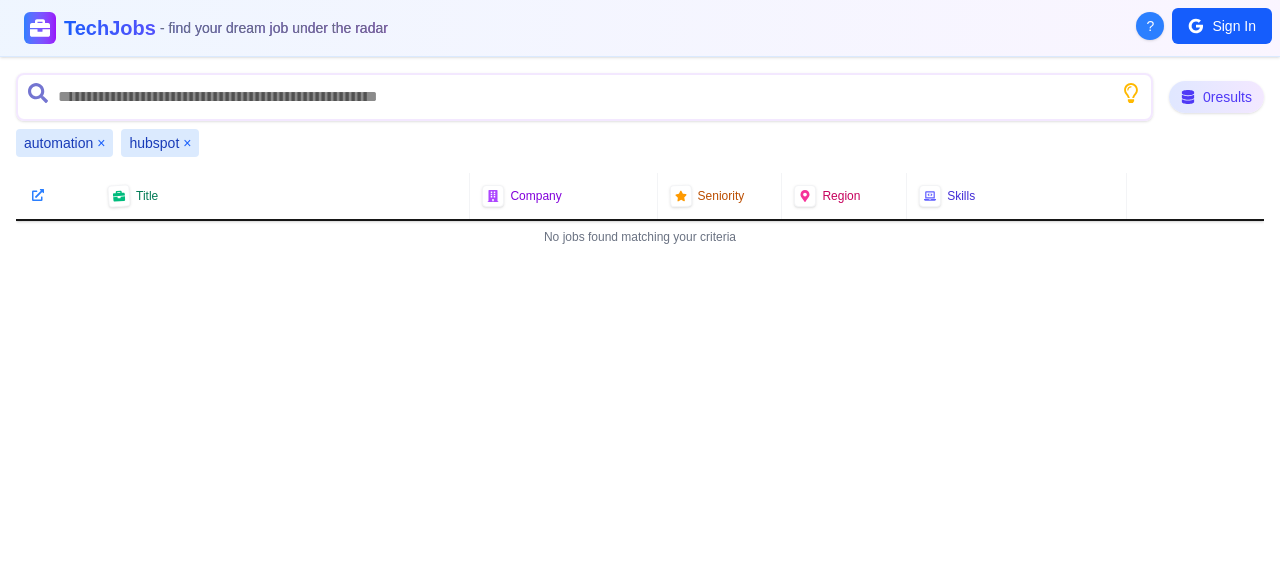click on "×" at bounding box center (101, 143) 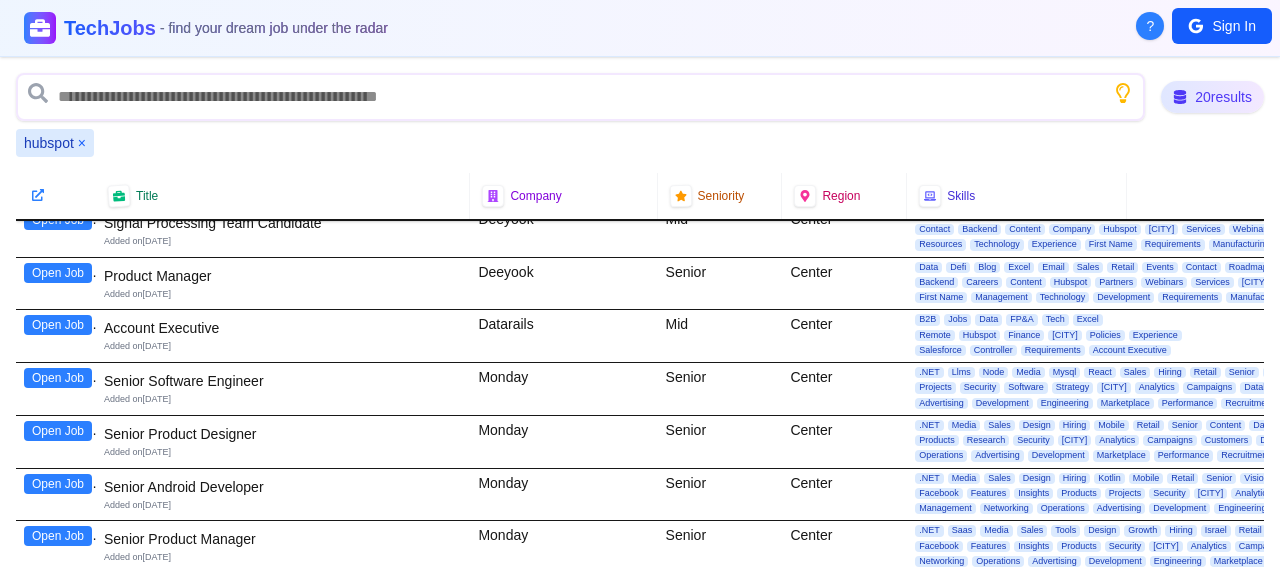 scroll, scrollTop: 744, scrollLeft: 0, axis: vertical 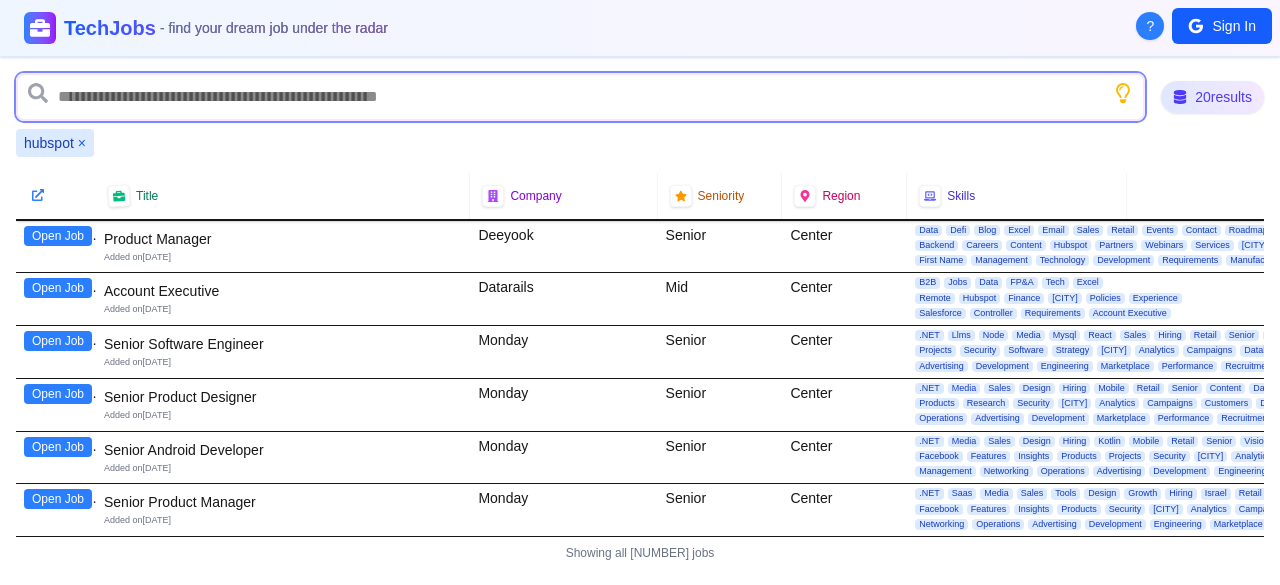 click at bounding box center (580, 97) 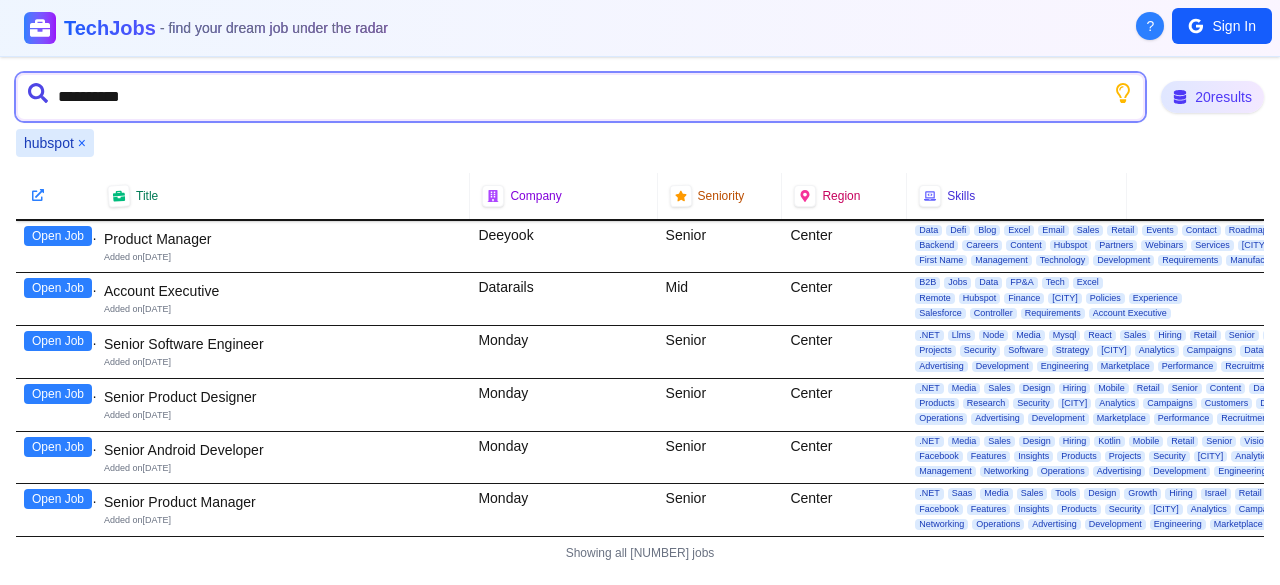 type on "**********" 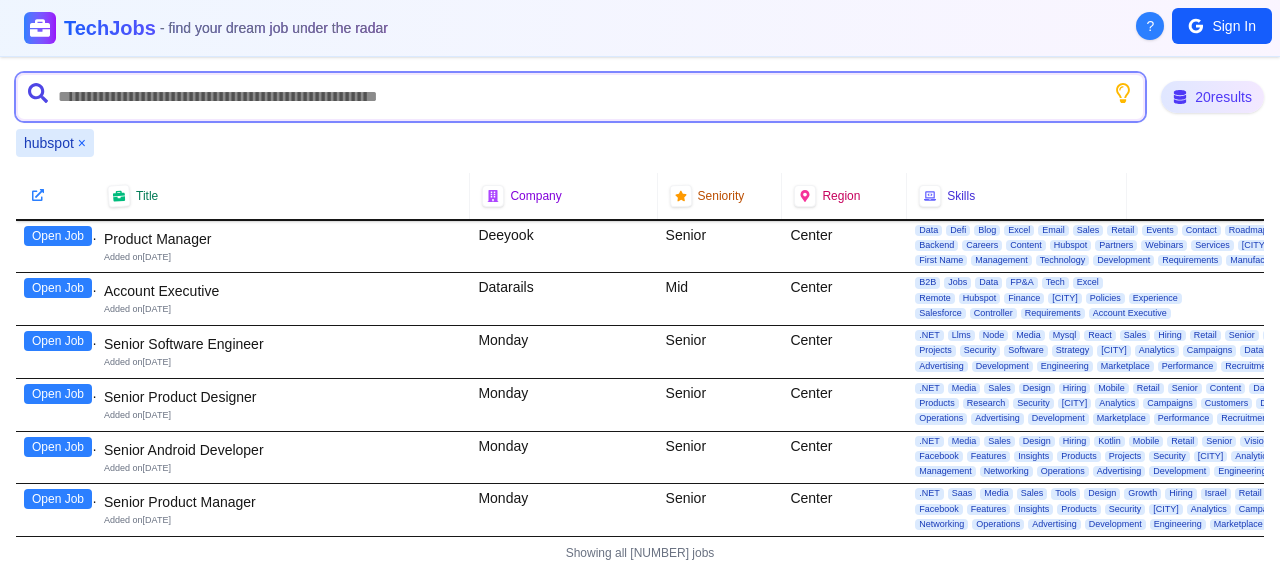 scroll, scrollTop: 0, scrollLeft: 0, axis: both 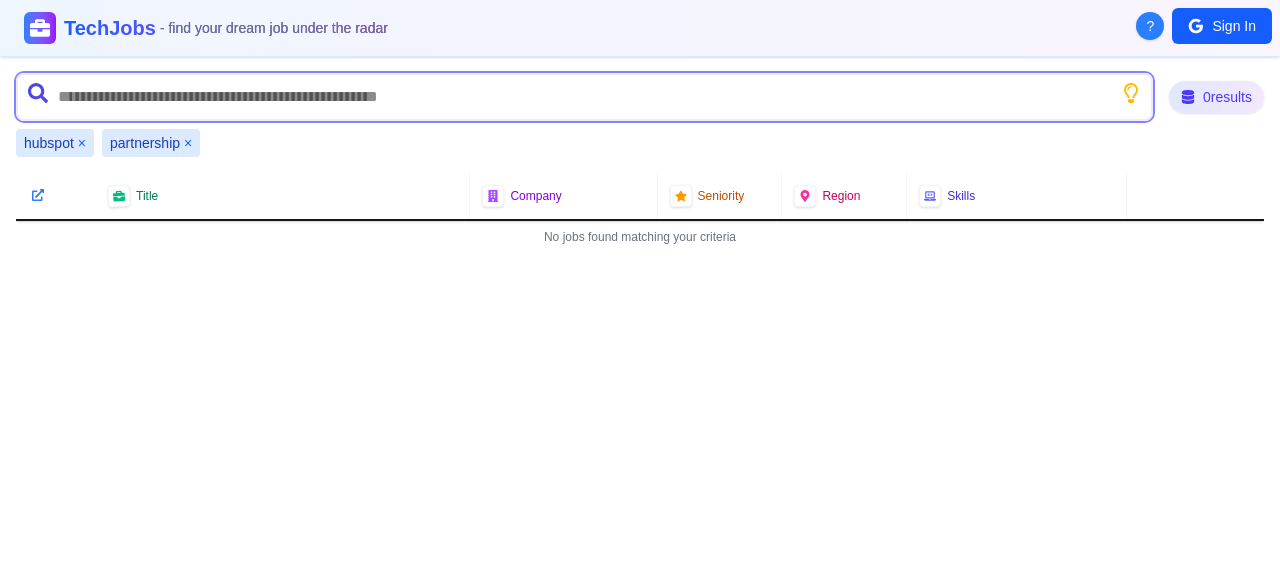 click at bounding box center [584, 97] 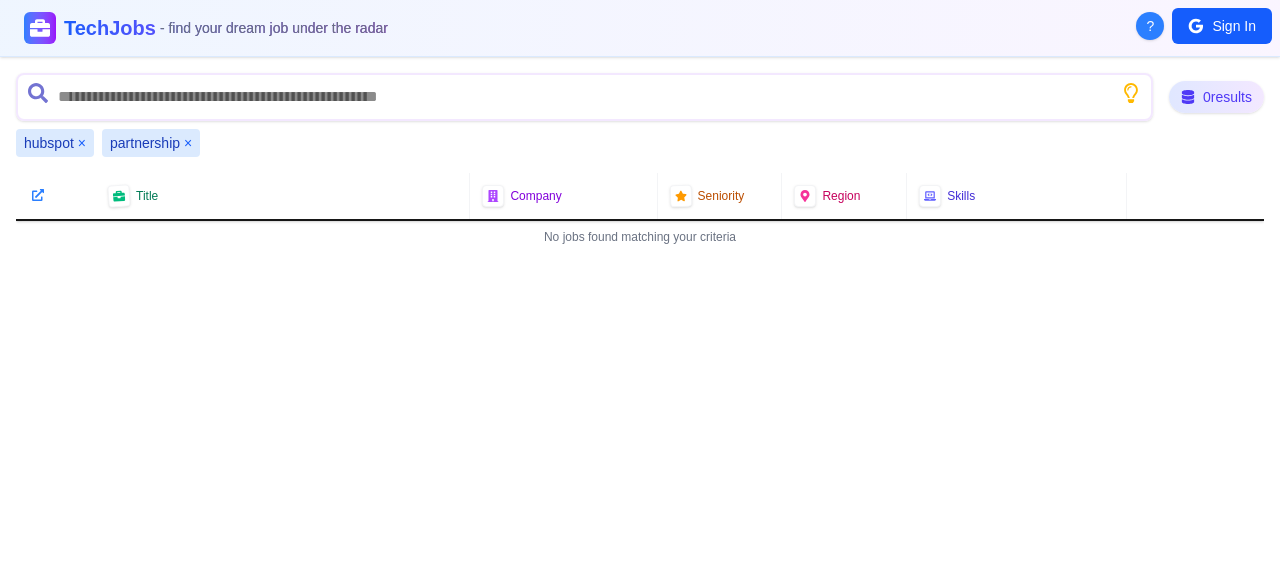click on "×" at bounding box center (188, 143) 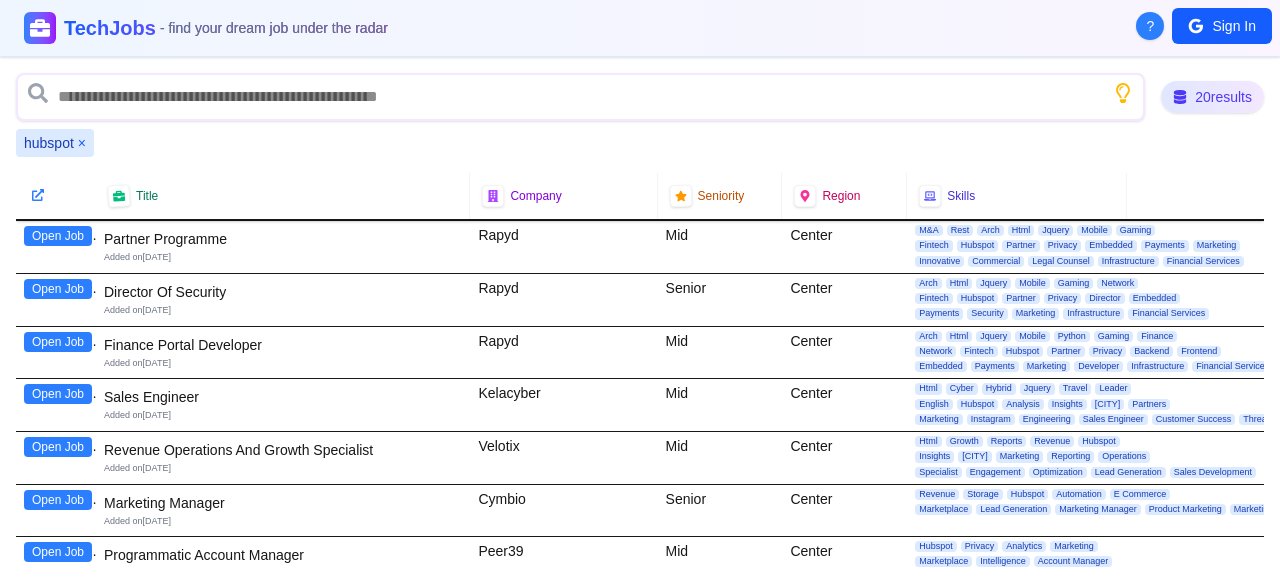 click on "×" at bounding box center (82, 143) 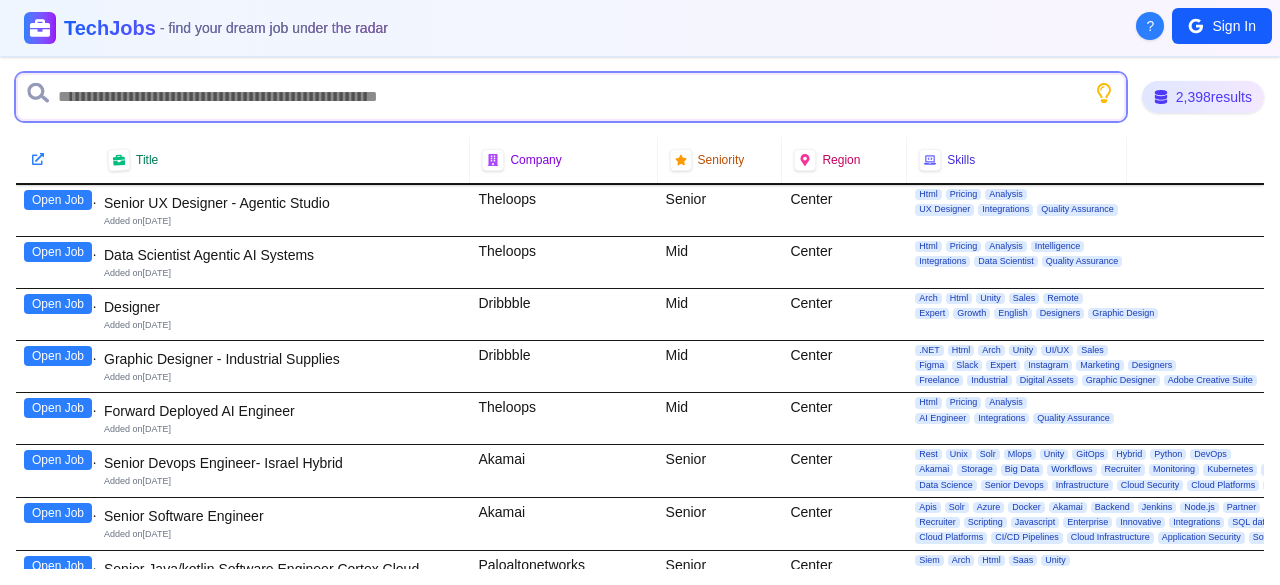click at bounding box center [571, 97] 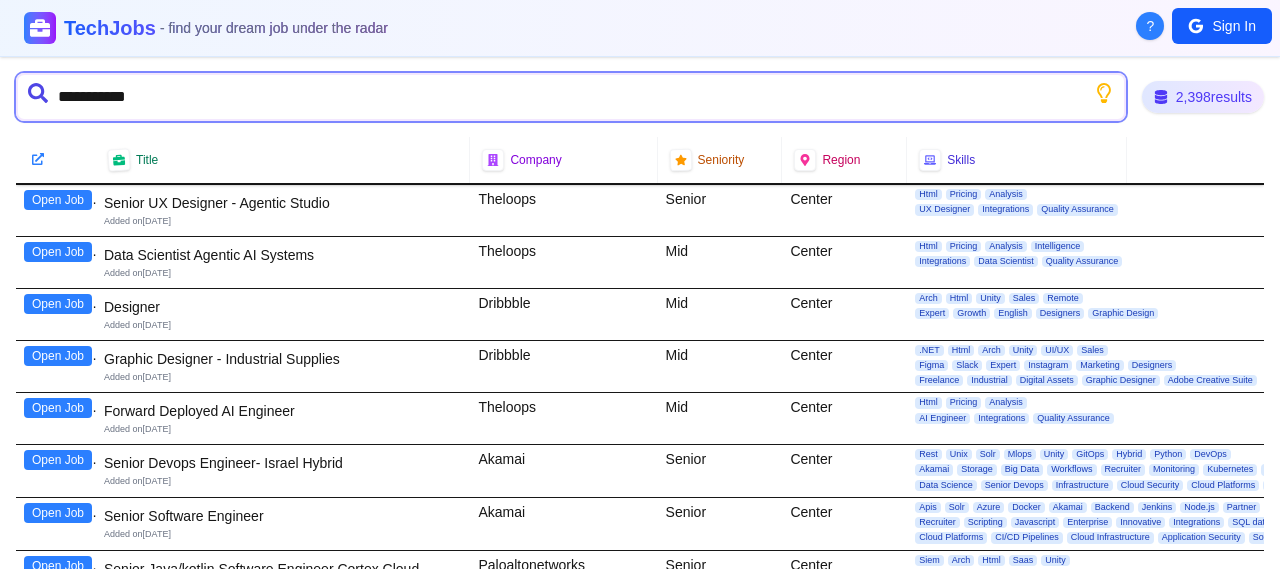 type on "**********" 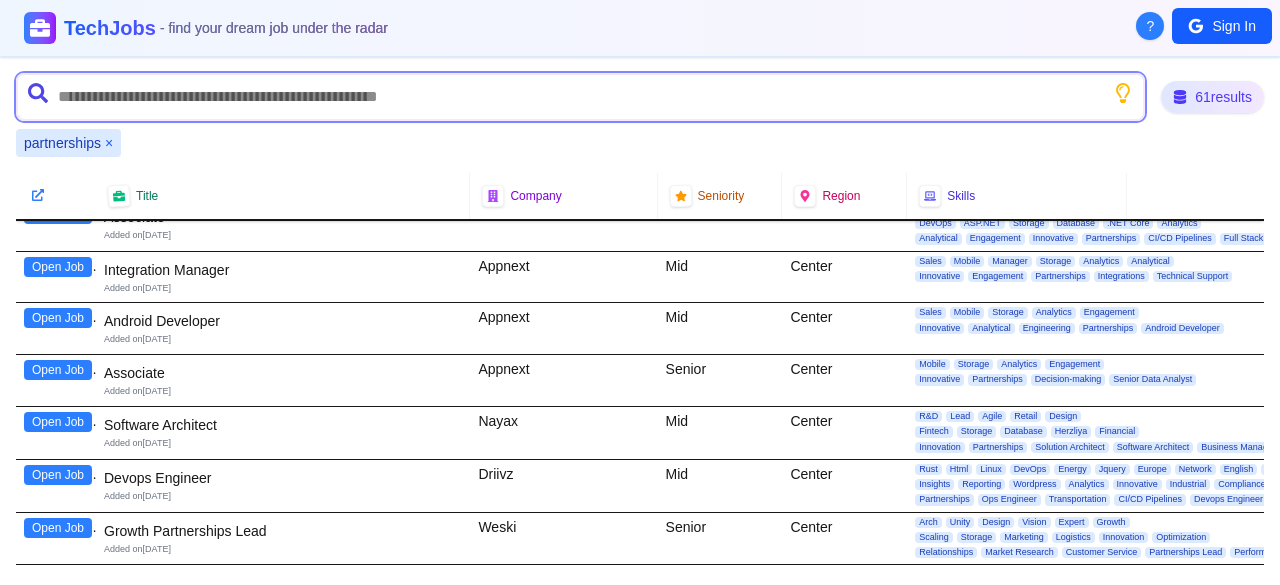 scroll, scrollTop: 800, scrollLeft: 0, axis: vertical 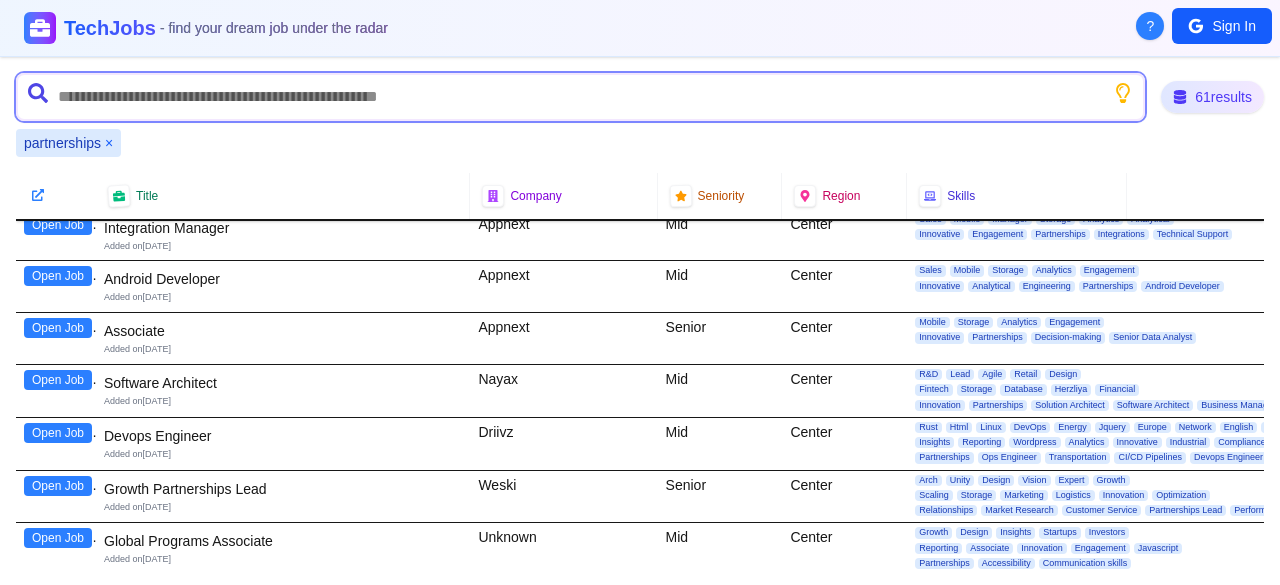 click at bounding box center [580, 97] 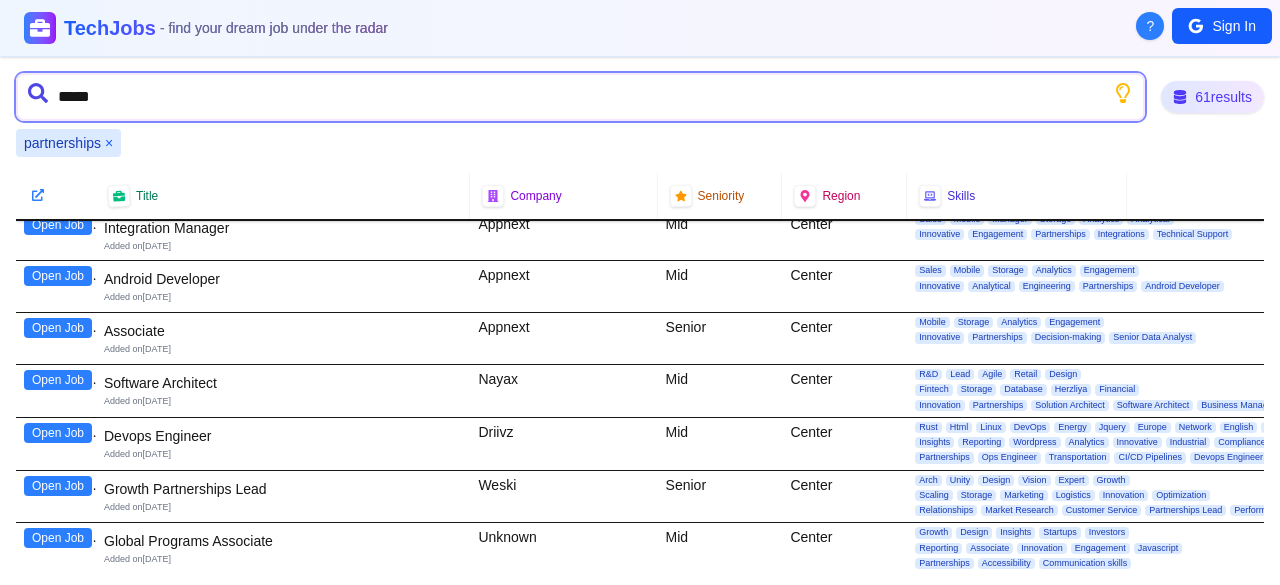 type on "******" 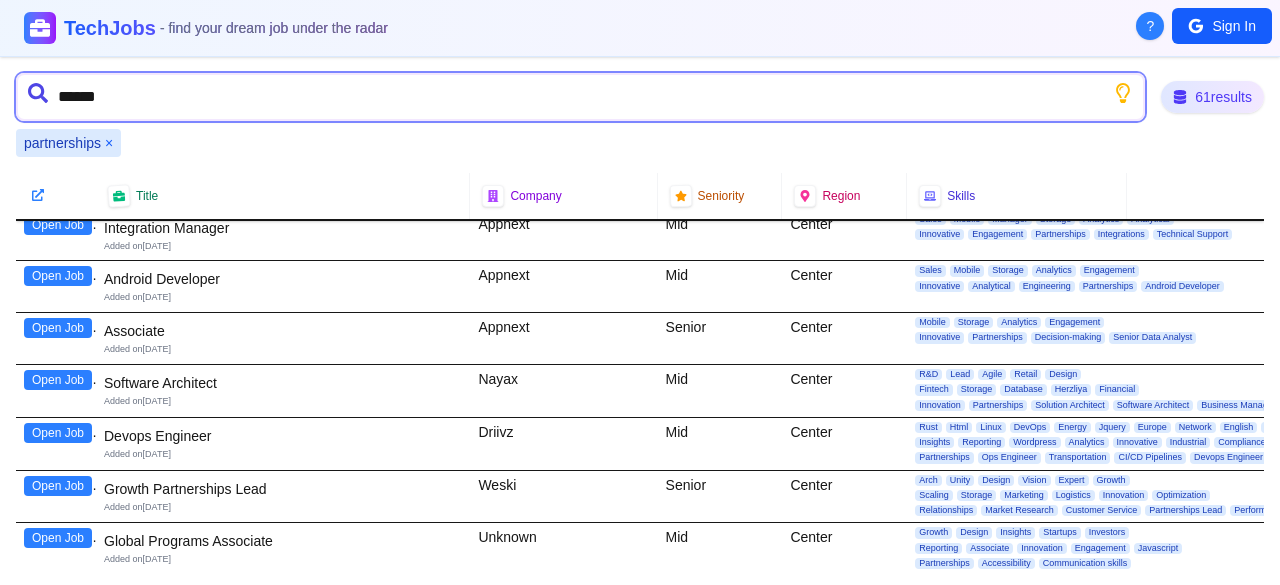 type 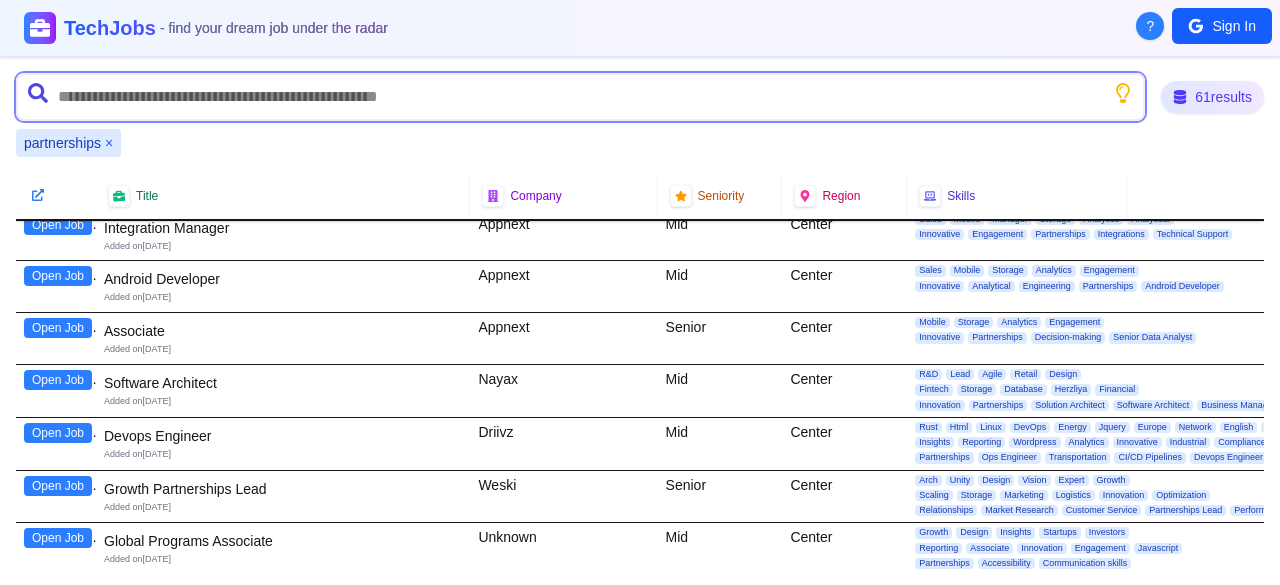 scroll, scrollTop: 0, scrollLeft: 0, axis: both 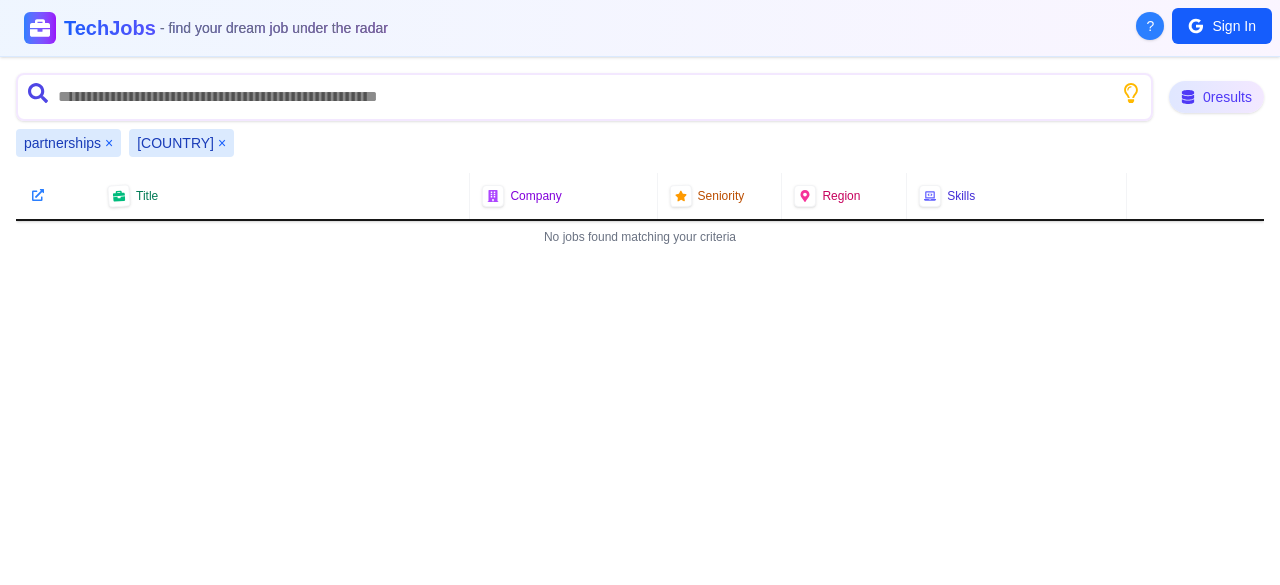 click on "×" at bounding box center [222, 143] 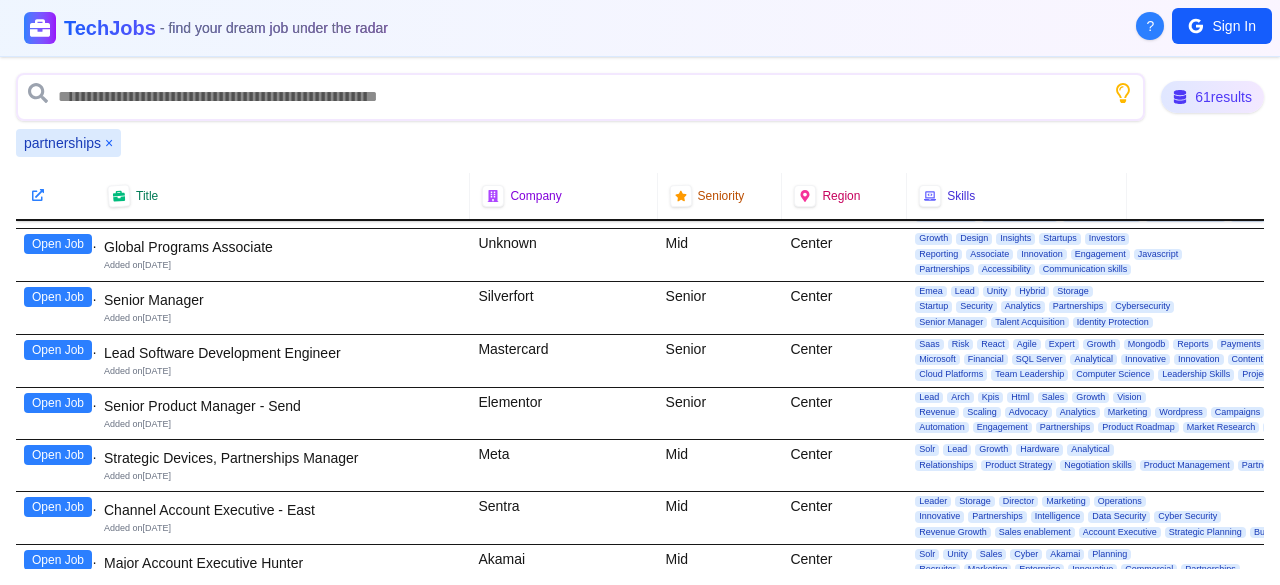 scroll, scrollTop: 1100, scrollLeft: 0, axis: vertical 